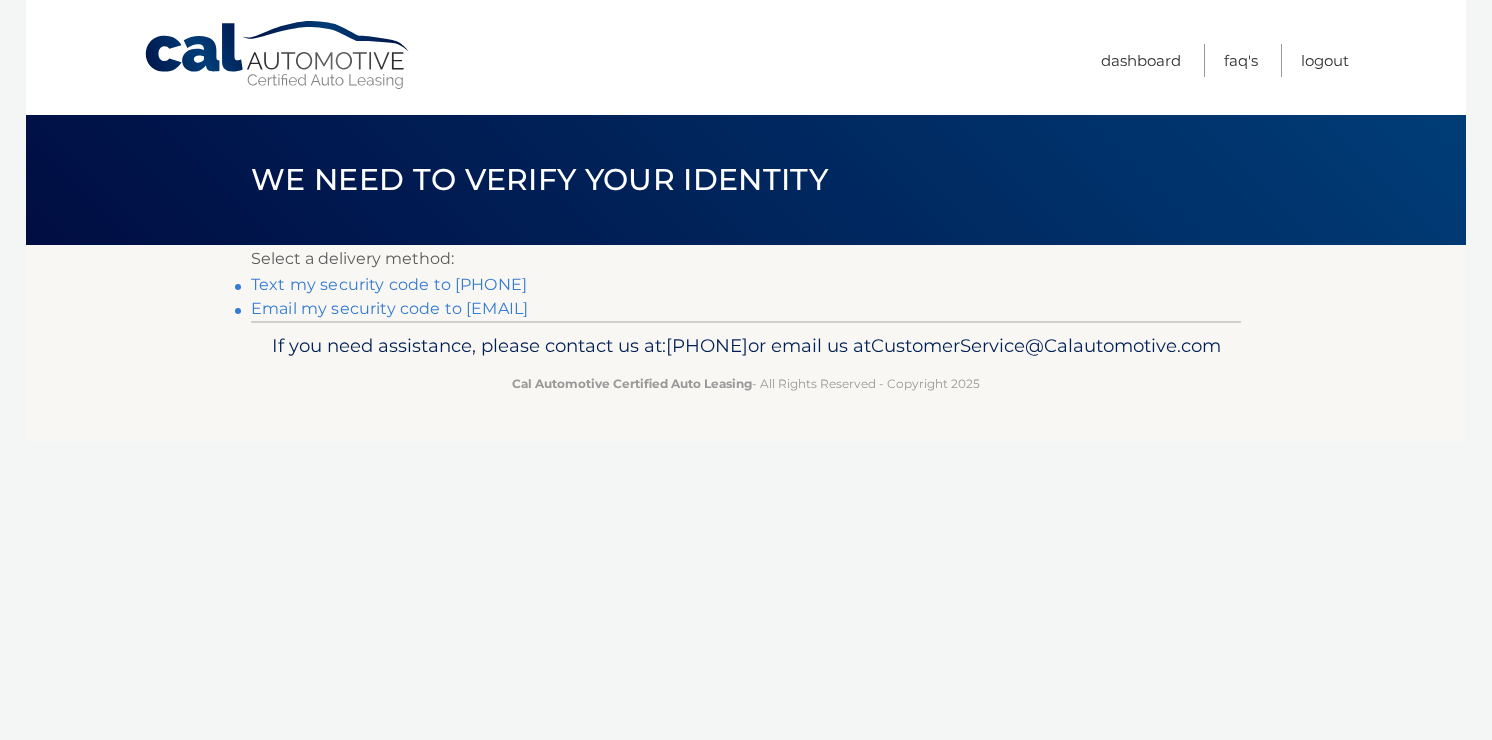 scroll, scrollTop: 0, scrollLeft: 0, axis: both 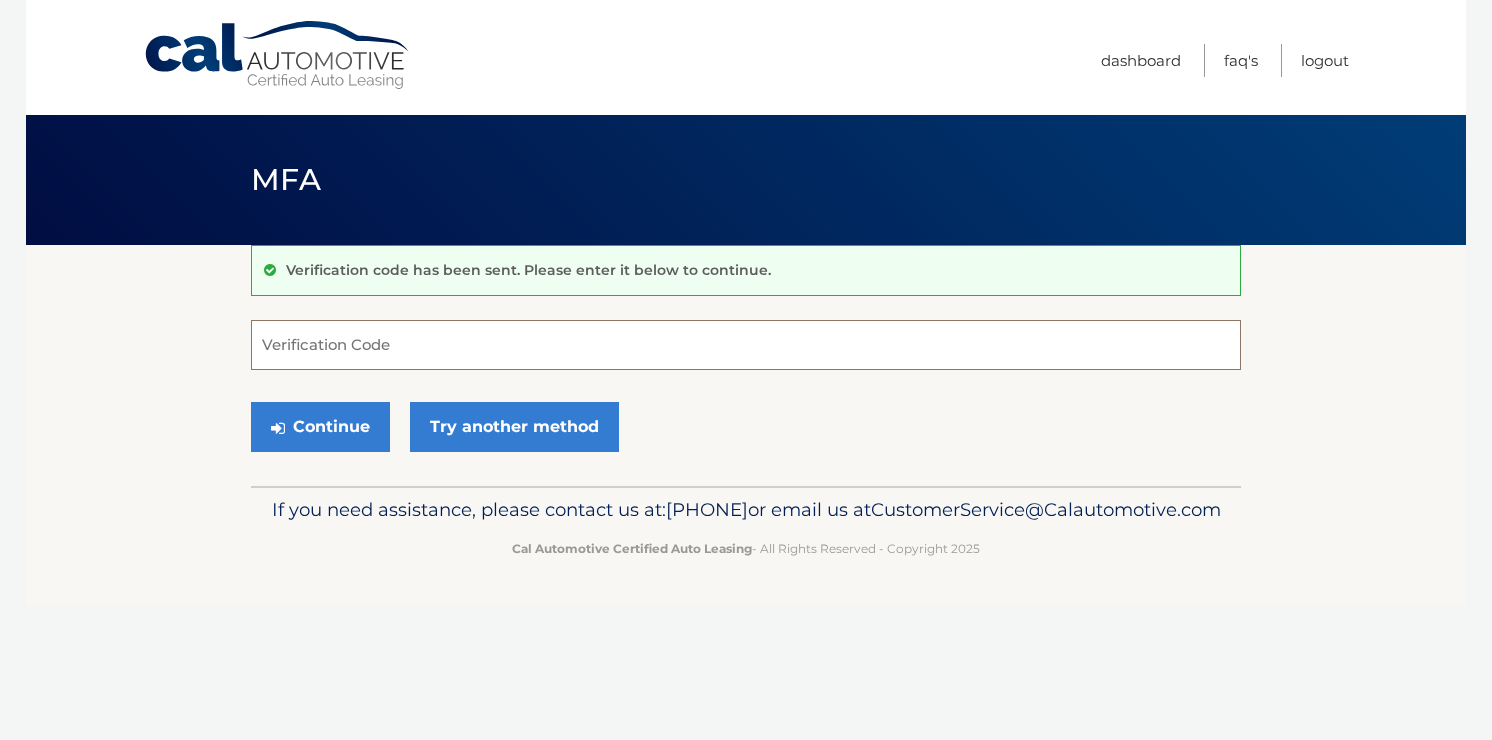 click on "Verification Code" at bounding box center [746, 345] 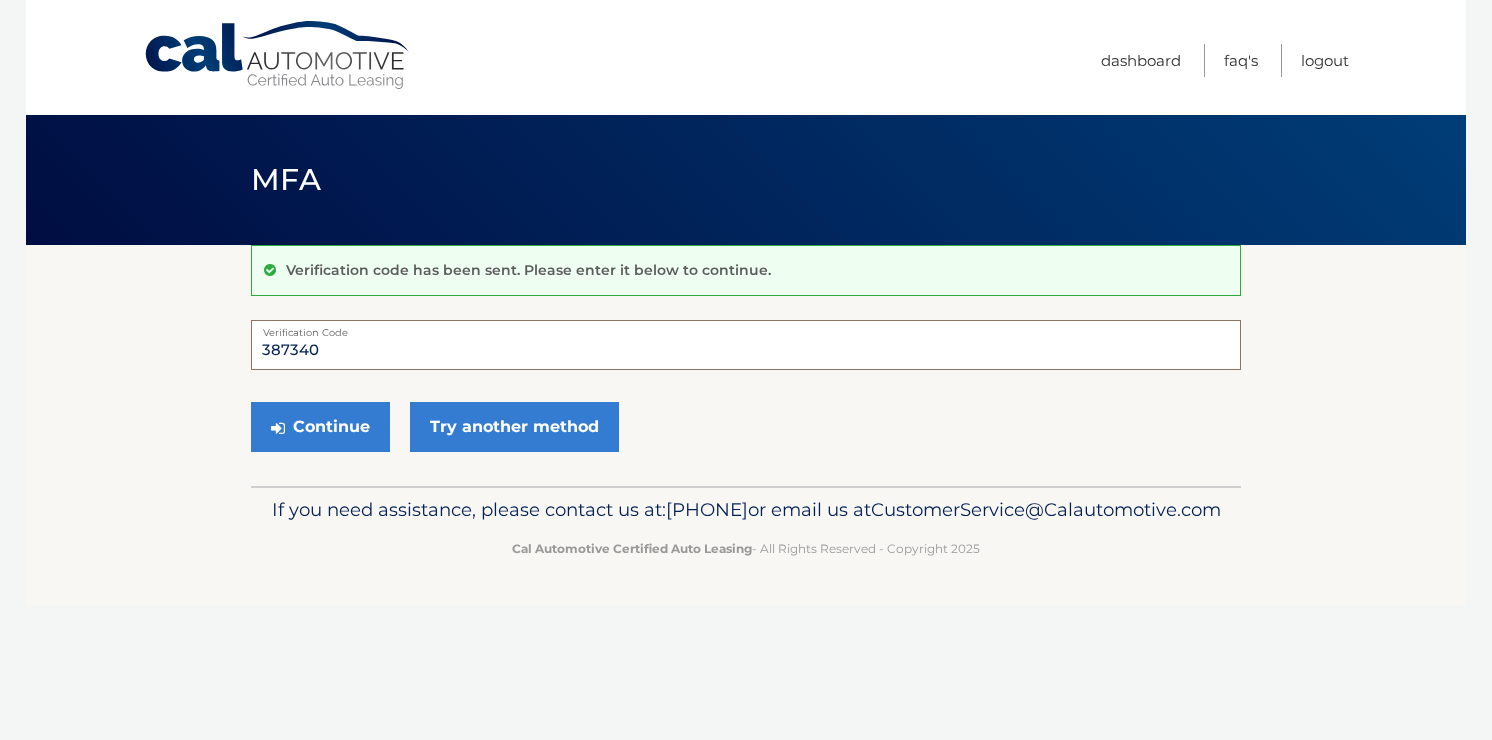 type on "387340" 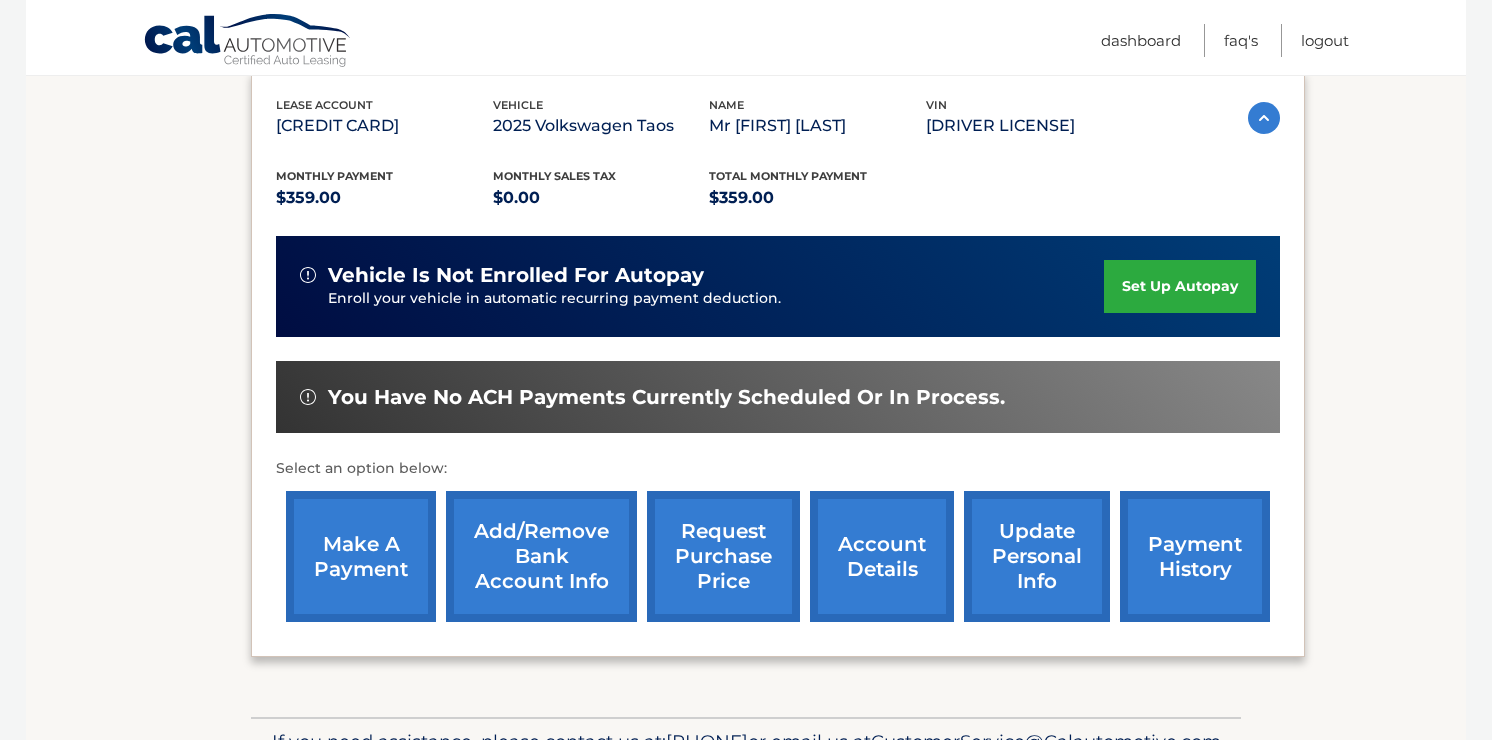 scroll, scrollTop: 361, scrollLeft: 0, axis: vertical 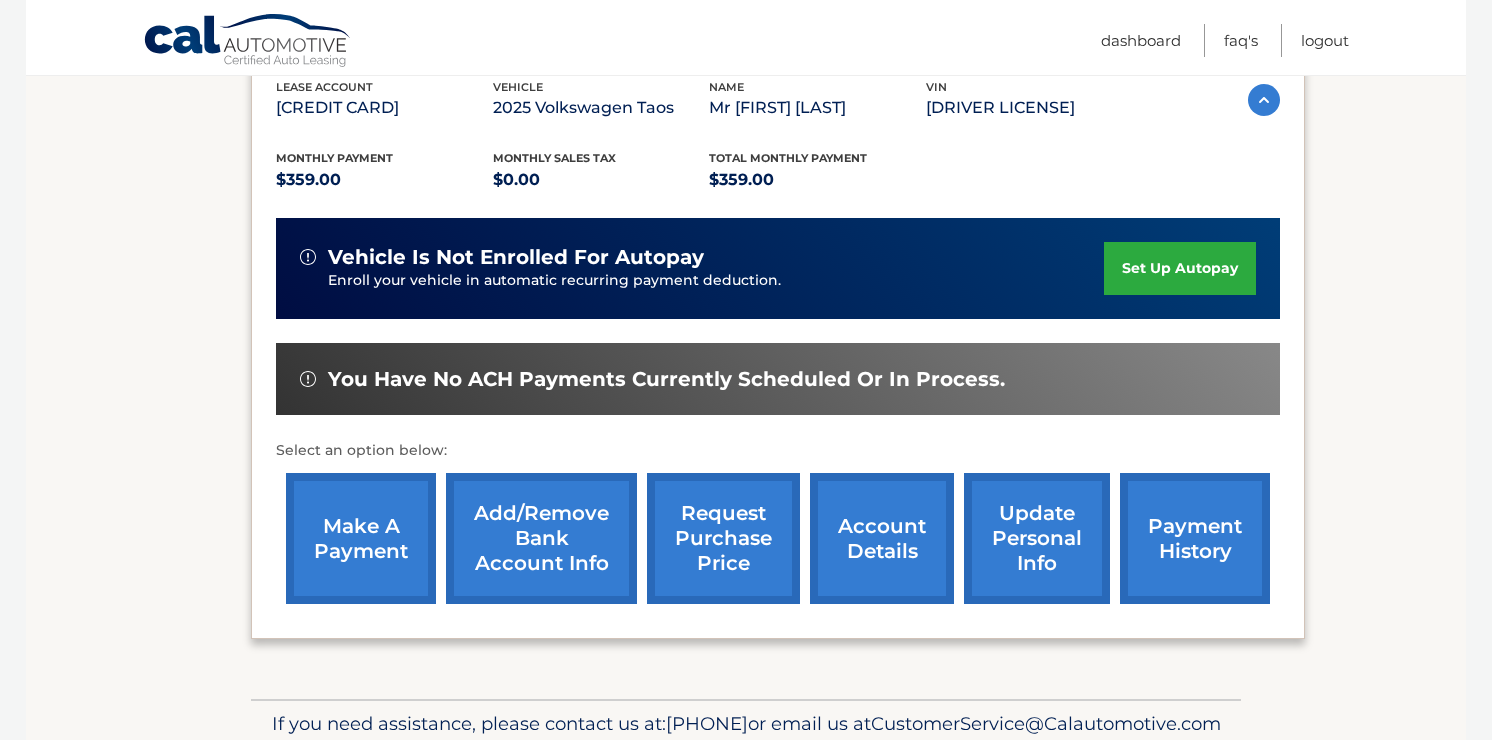click on "make a payment" at bounding box center (361, 538) 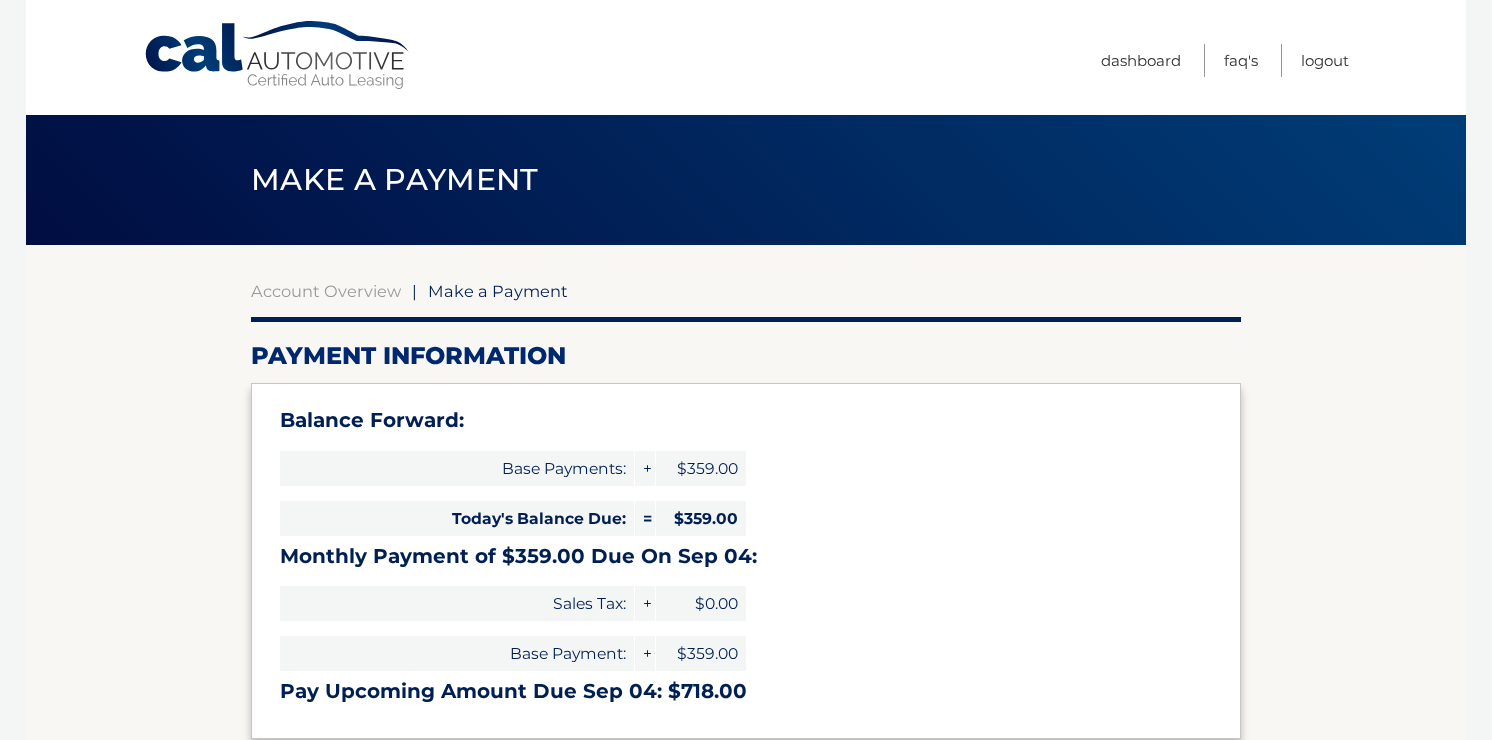 select on "Yzc2MjgwZjAtODcyMS00MjYzLThlZjAtMWU4Y2QxNTg2YzRj" 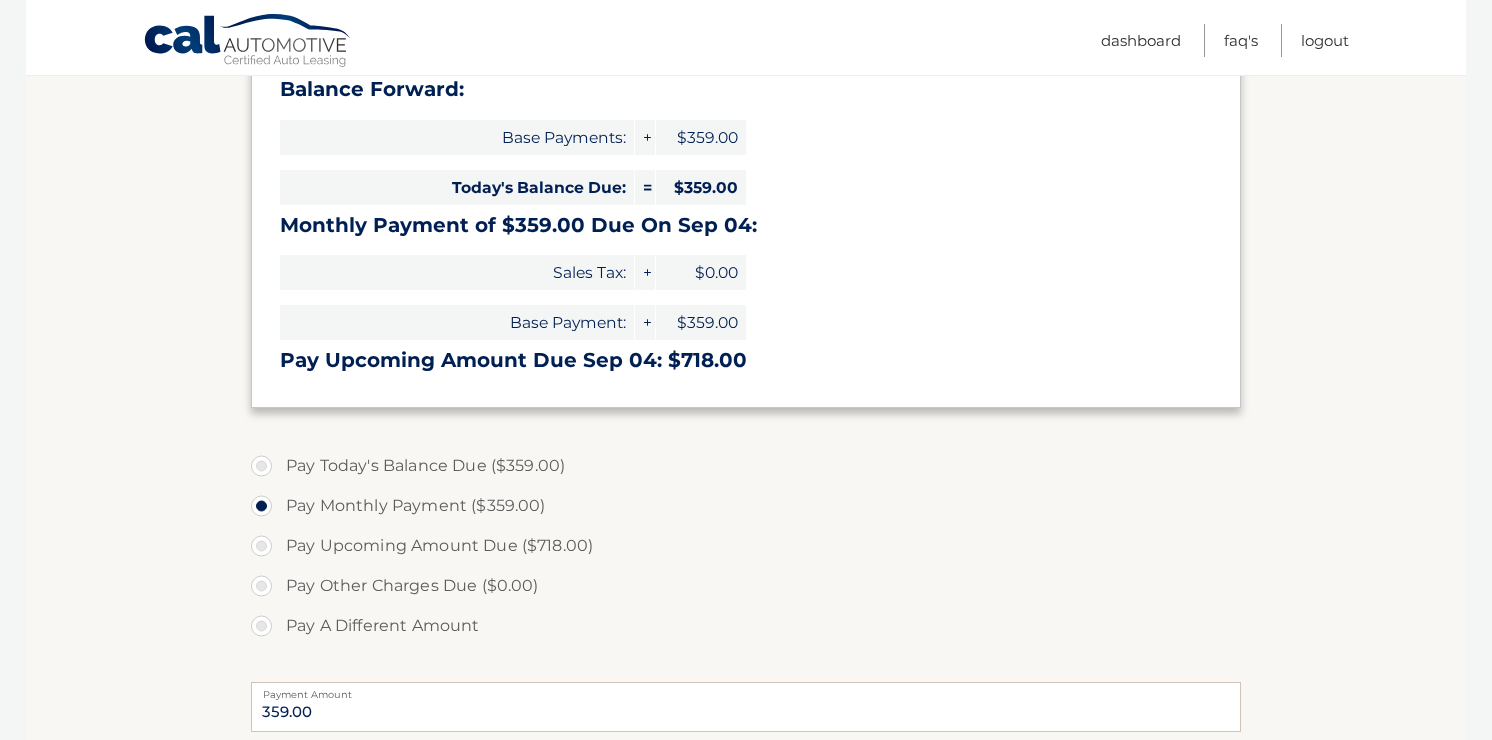 scroll, scrollTop: 334, scrollLeft: 0, axis: vertical 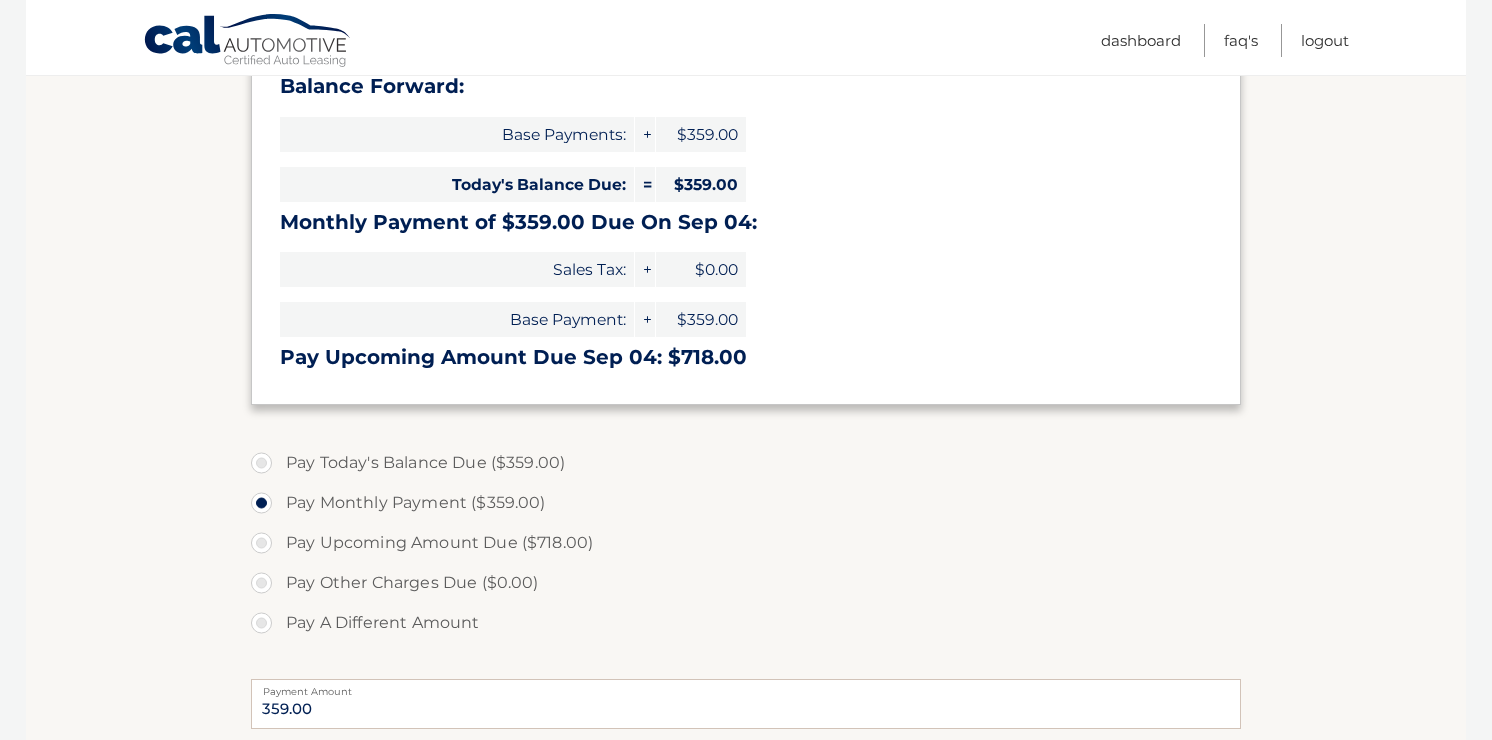 click on "Pay Today's Balance Due ($359.00)" at bounding box center (746, 463) 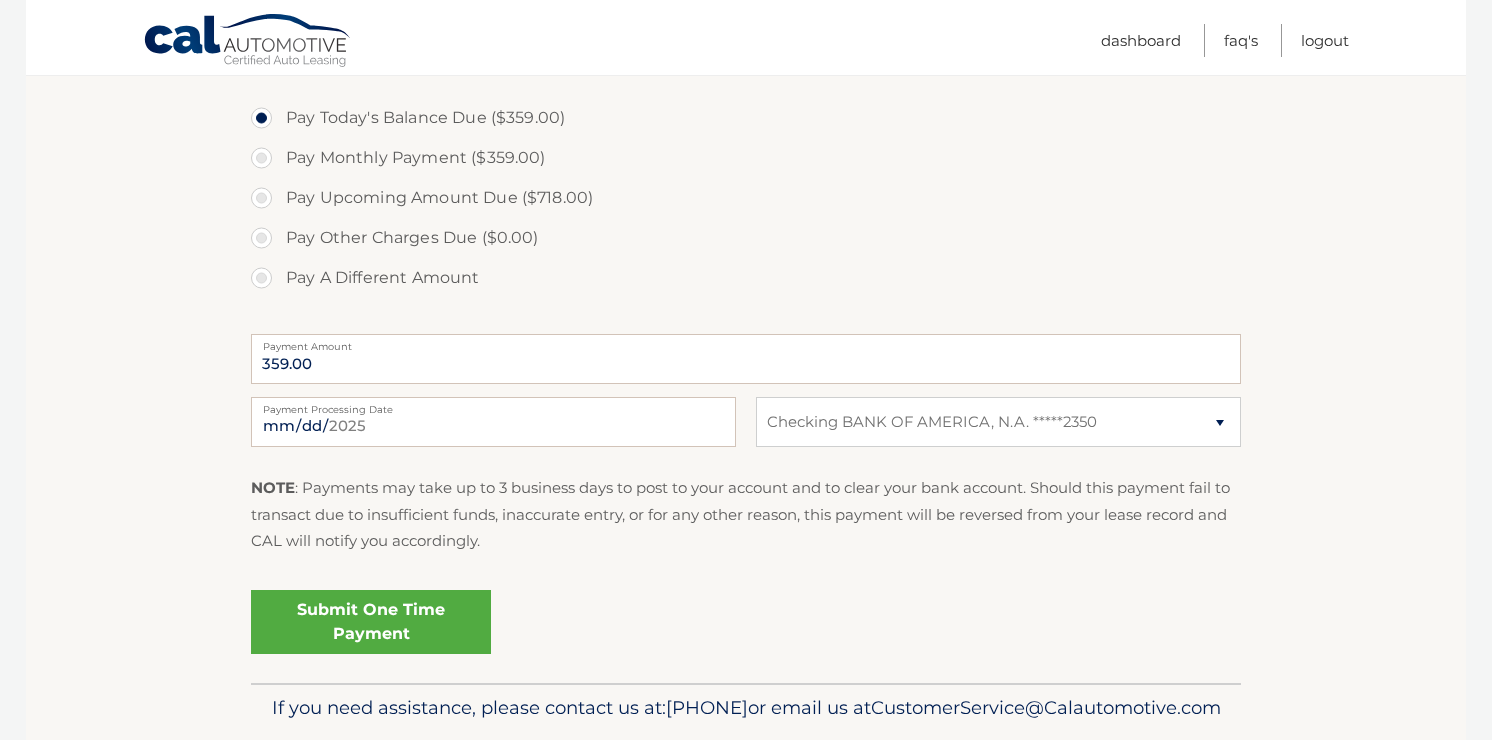 scroll, scrollTop: 691, scrollLeft: 0, axis: vertical 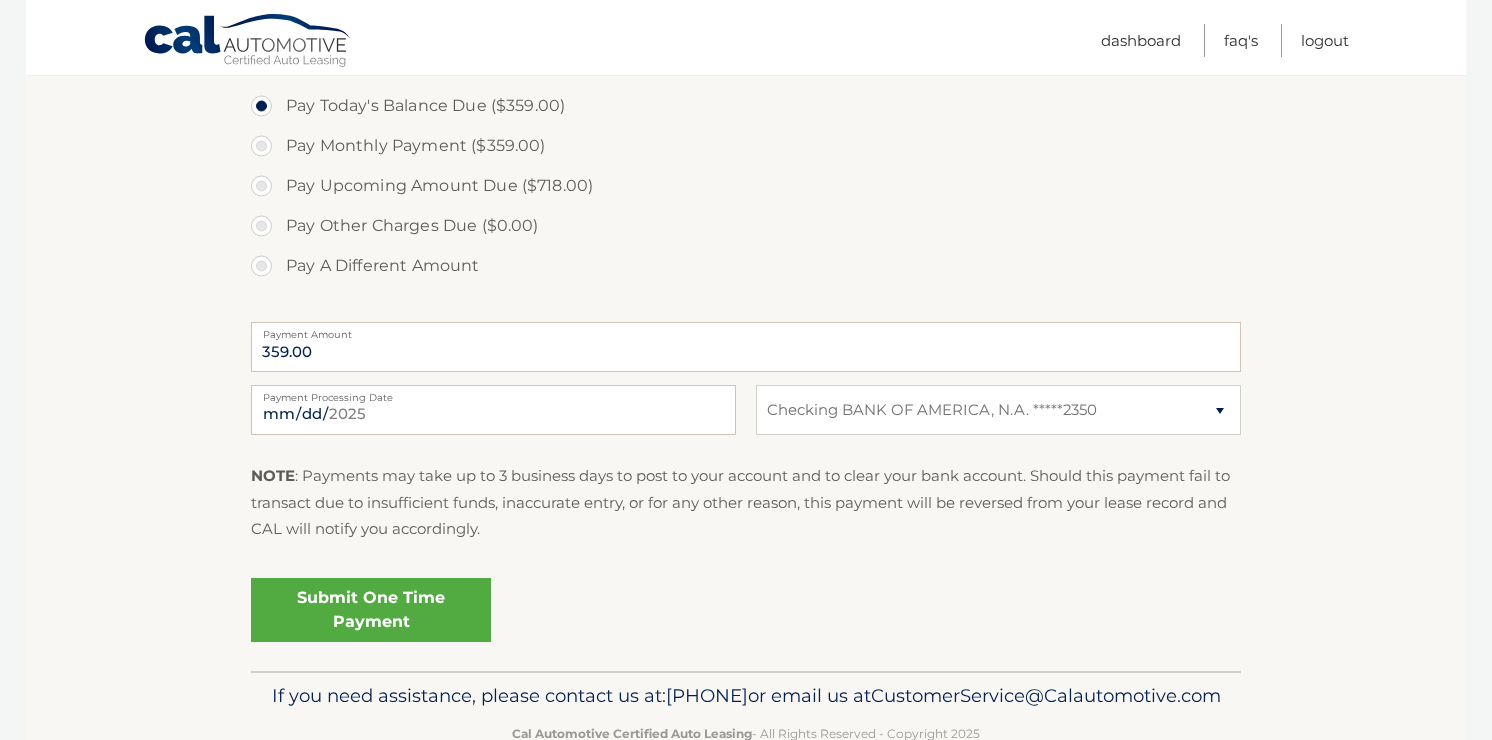 click on "Submit One Time Payment" at bounding box center (371, 610) 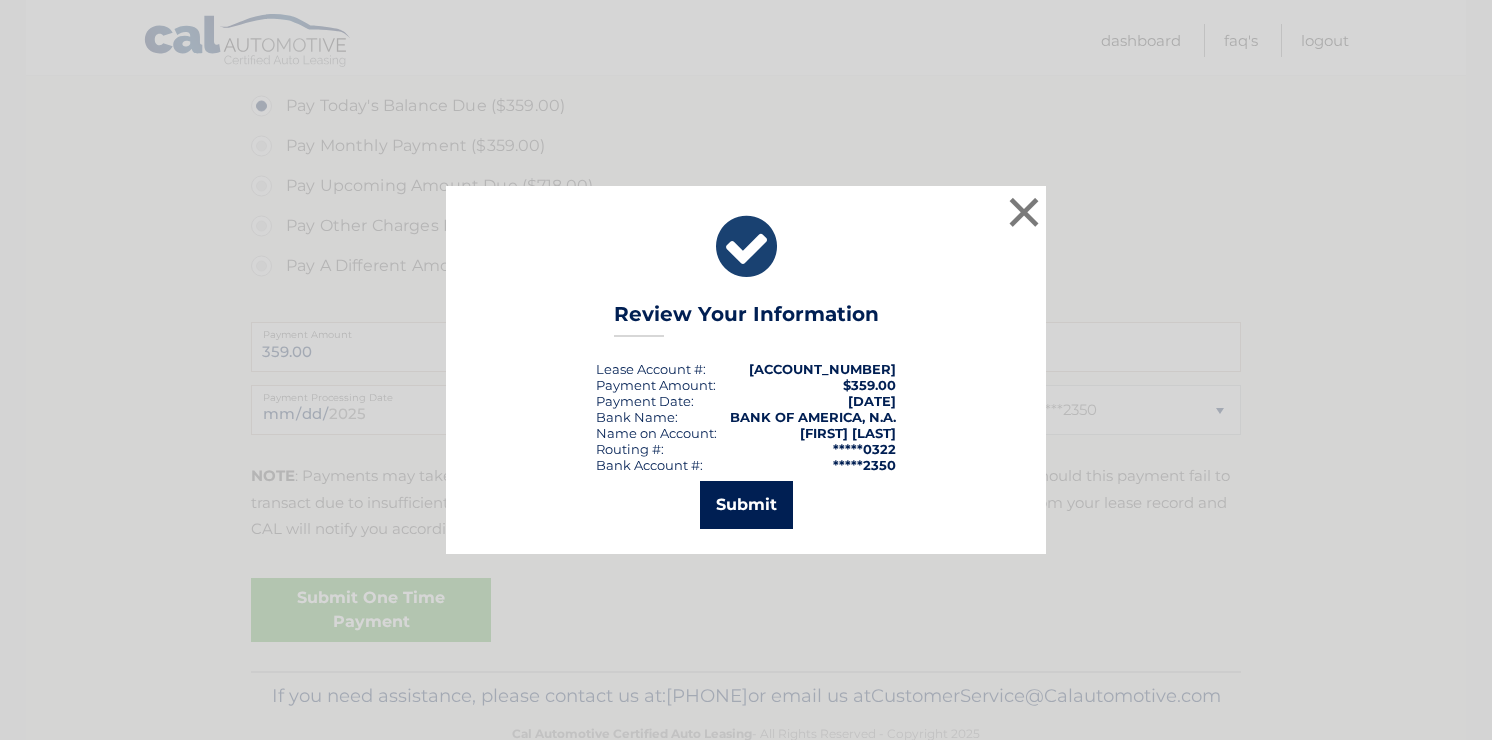 click on "Submit" at bounding box center (746, 505) 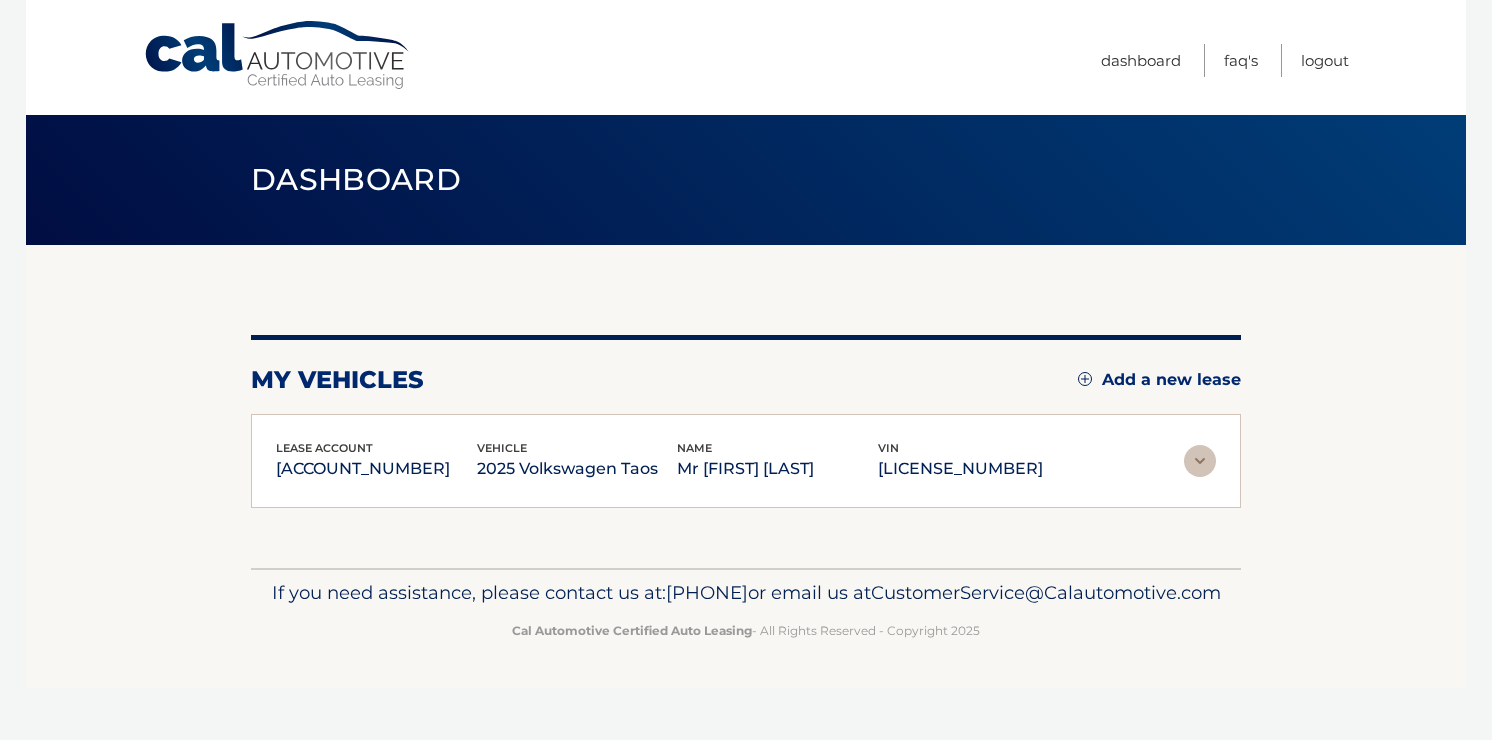 scroll, scrollTop: 0, scrollLeft: 0, axis: both 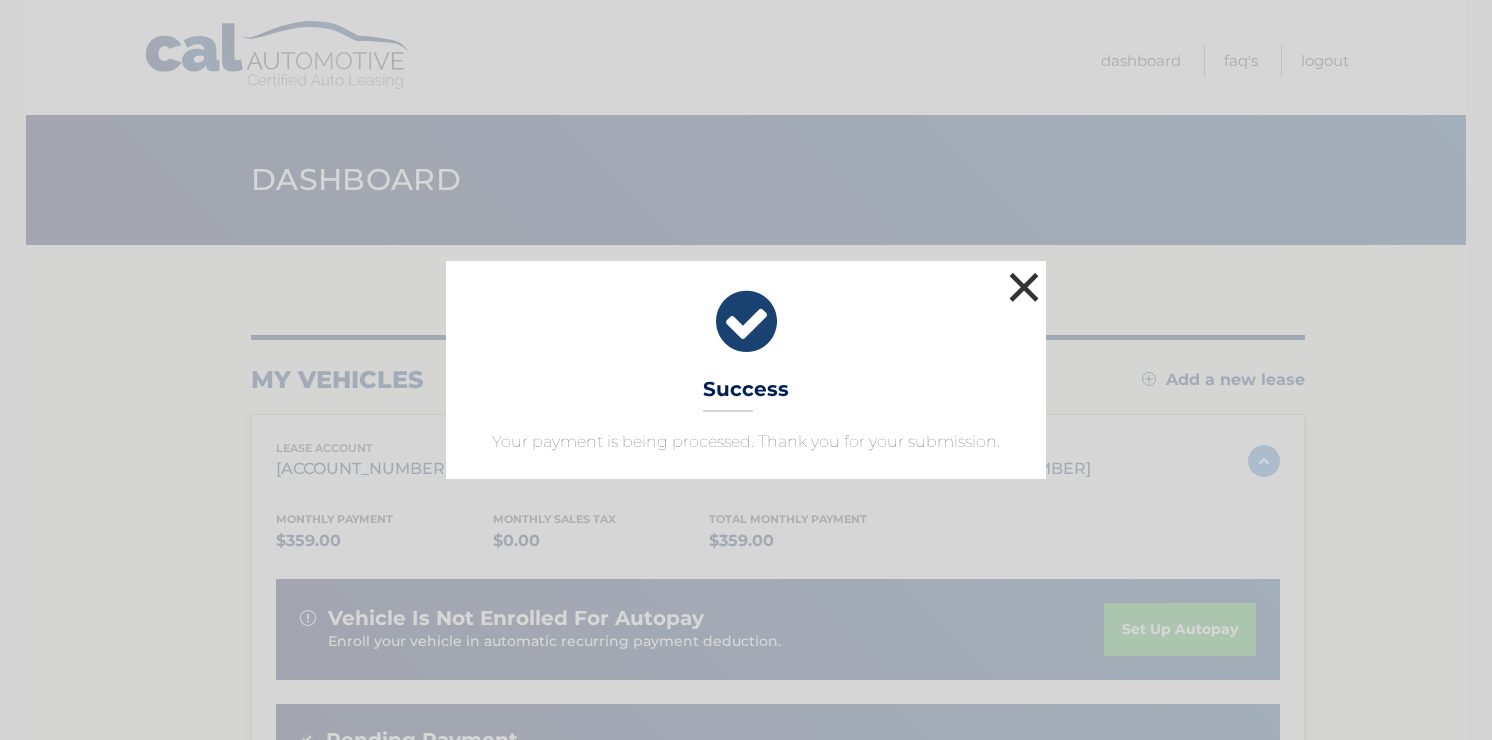 click on "×" at bounding box center (1024, 287) 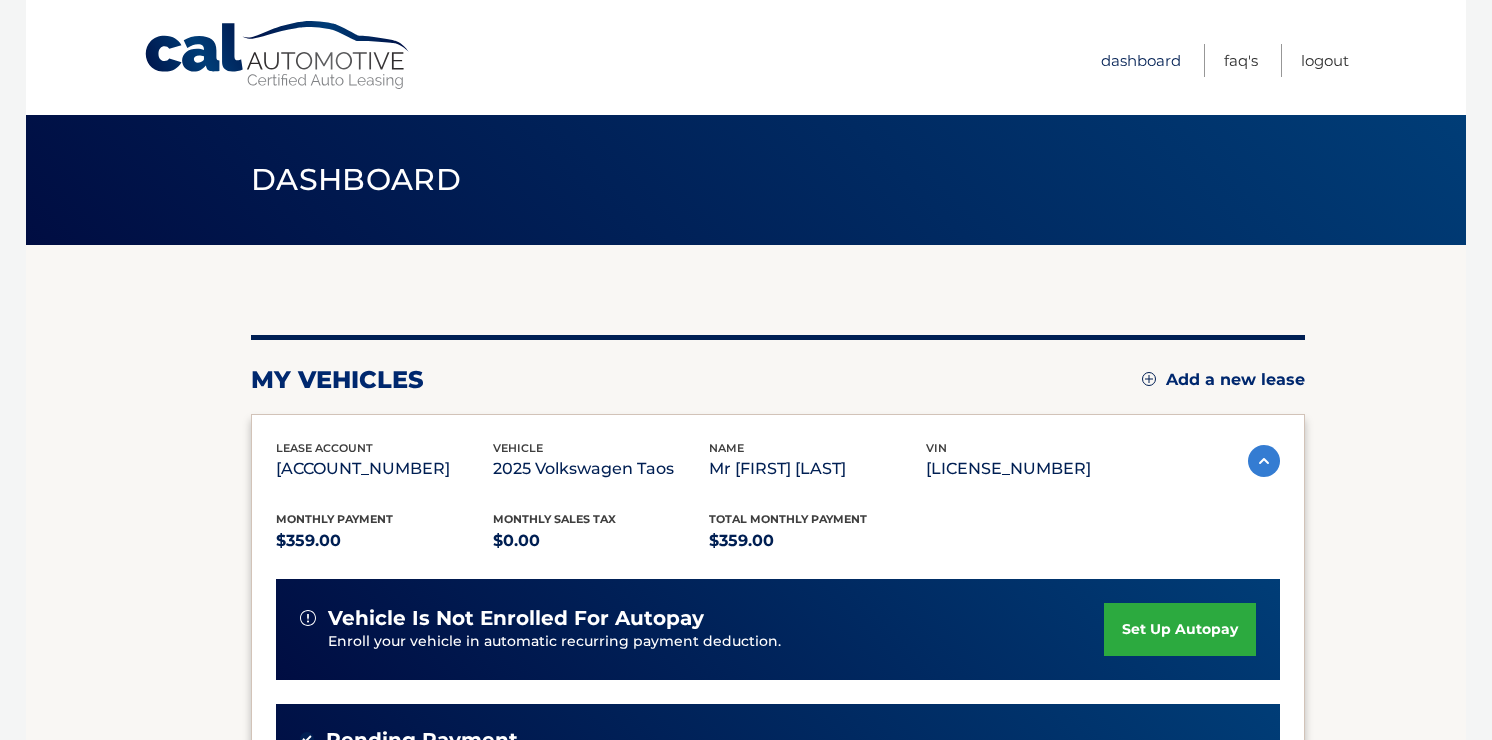 click on "Dashboard" at bounding box center [1141, 60] 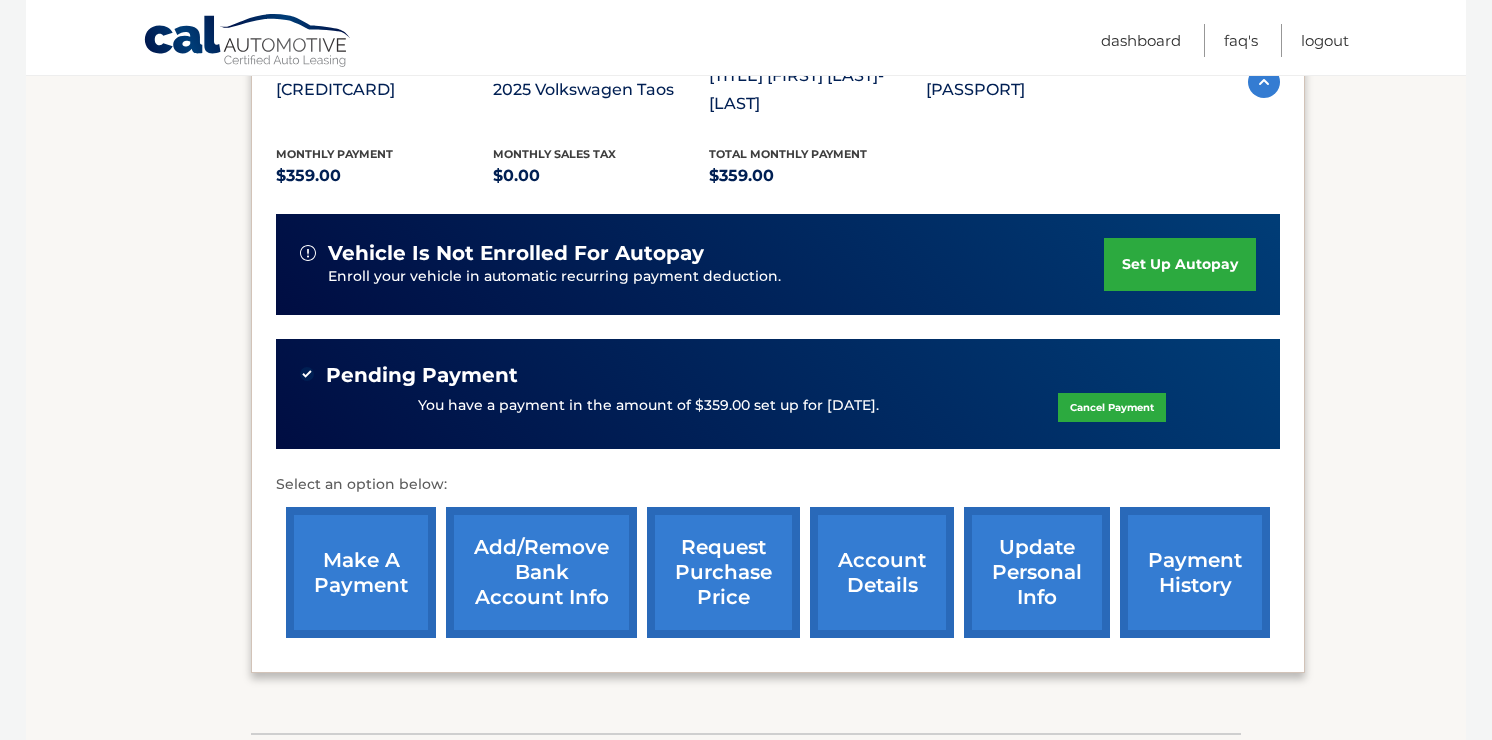 scroll, scrollTop: 482, scrollLeft: 0, axis: vertical 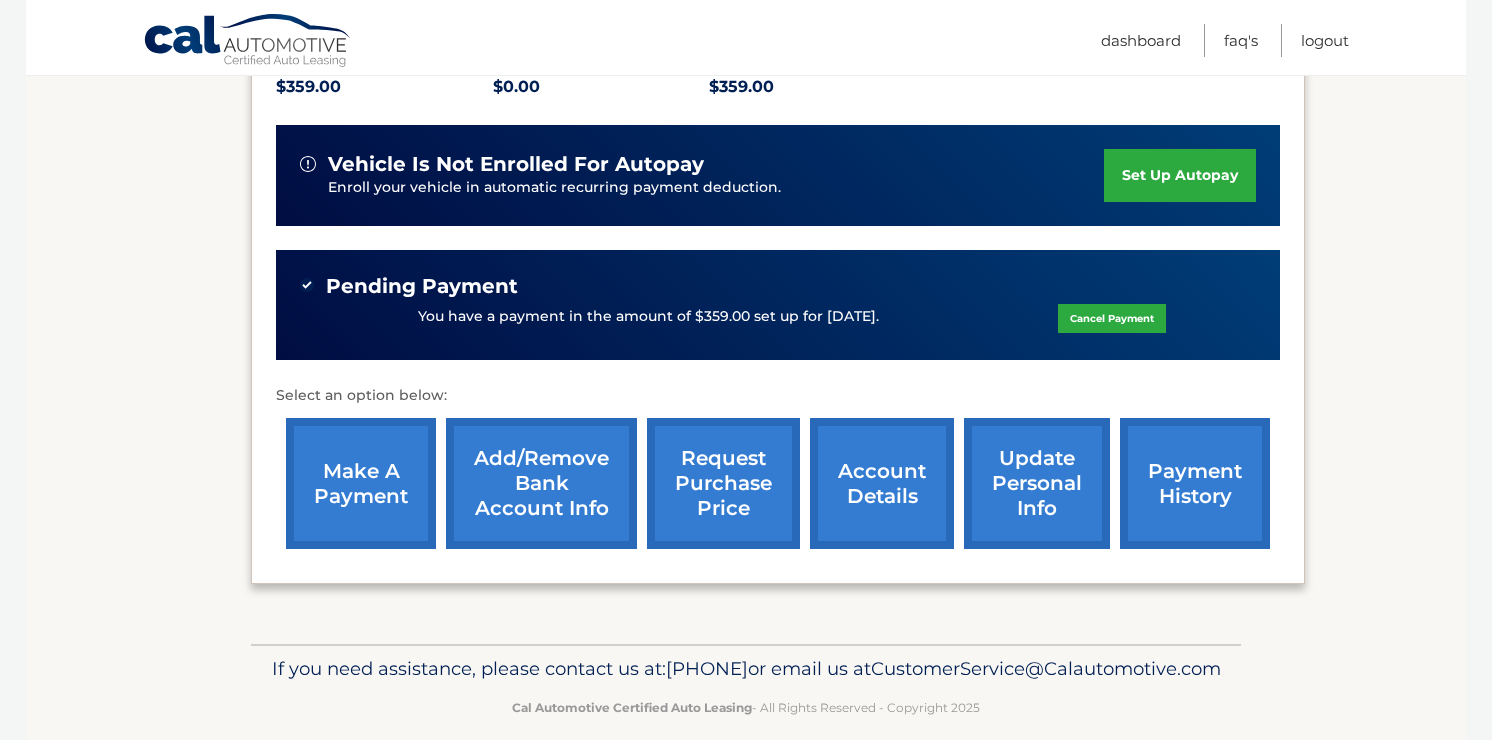 click on "payment history" at bounding box center [1195, 483] 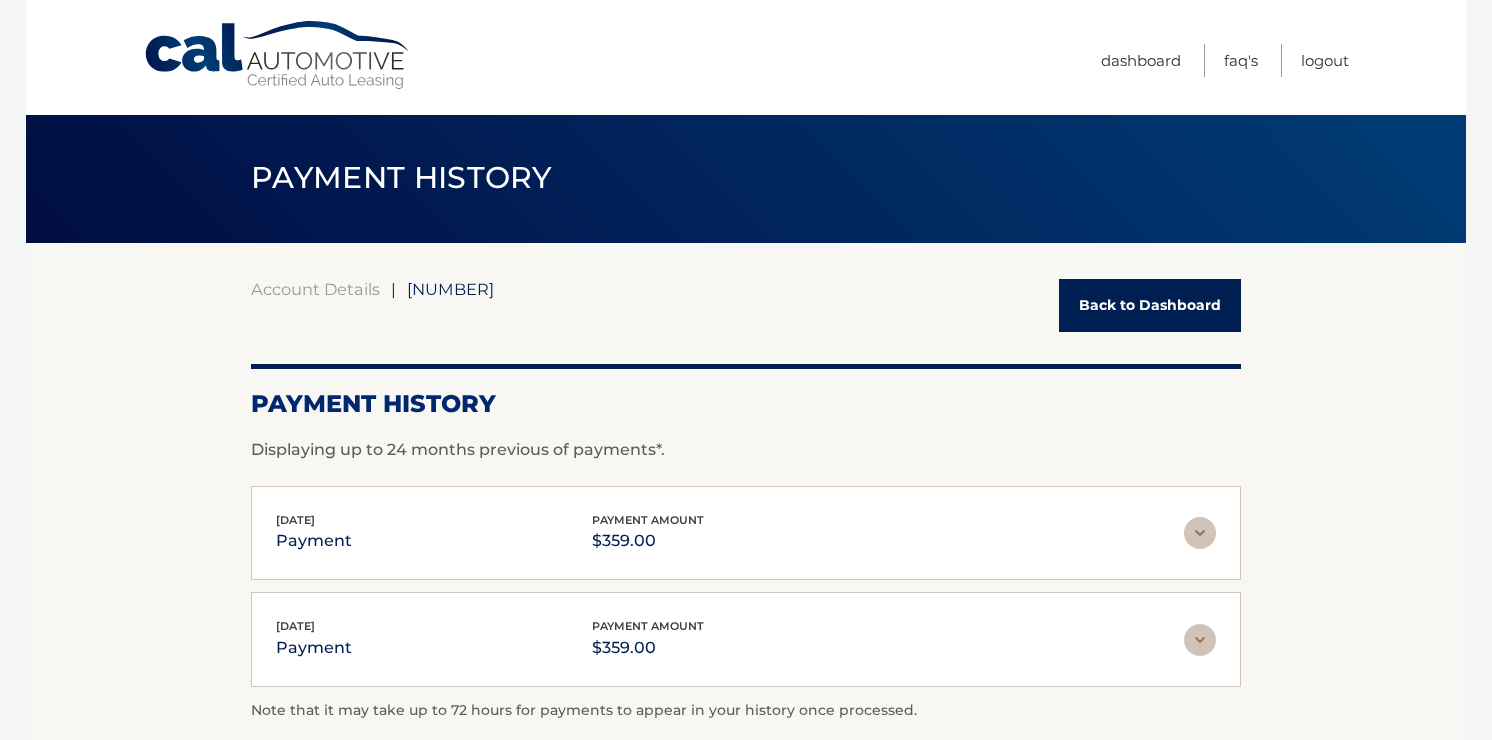 scroll, scrollTop: 0, scrollLeft: 0, axis: both 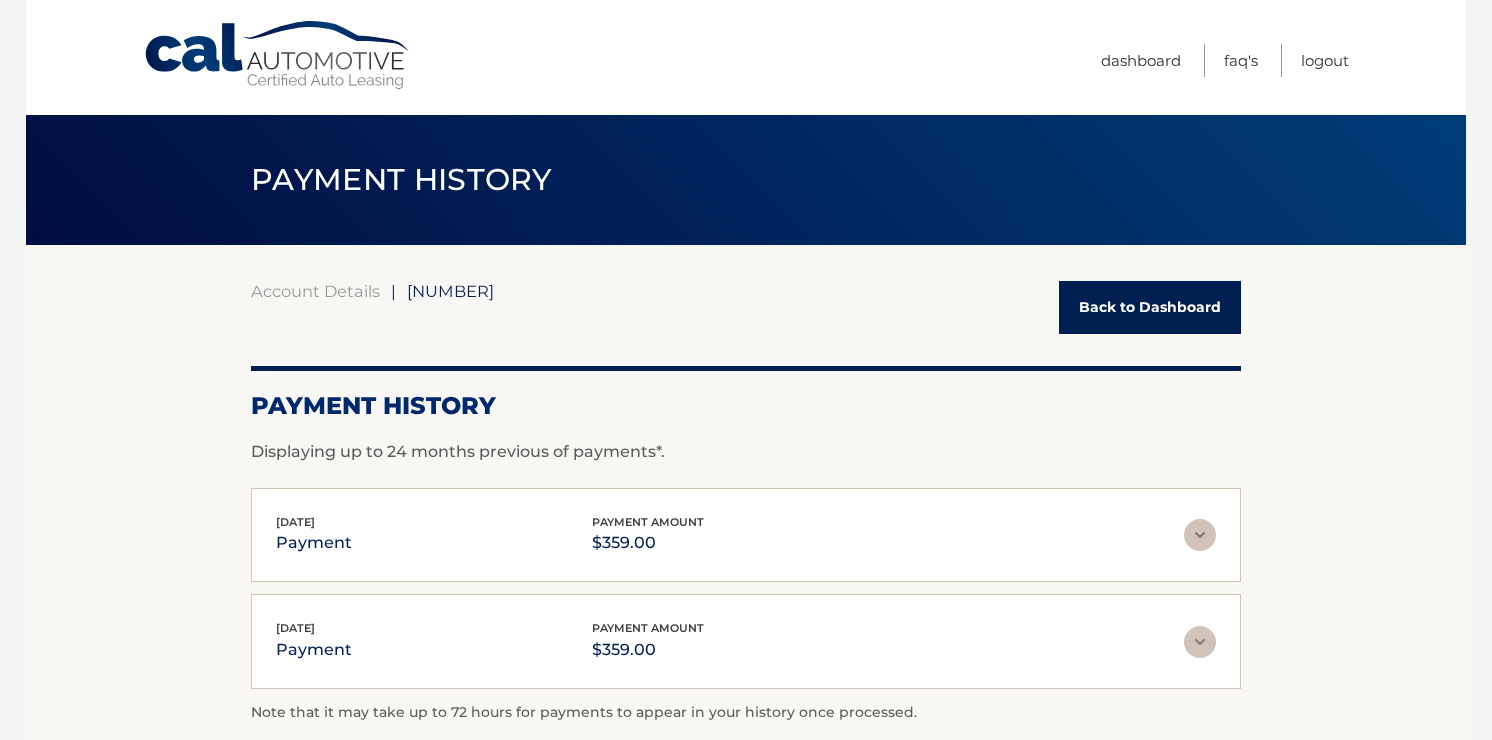click on "Back to Dashboard" at bounding box center [1150, 307] 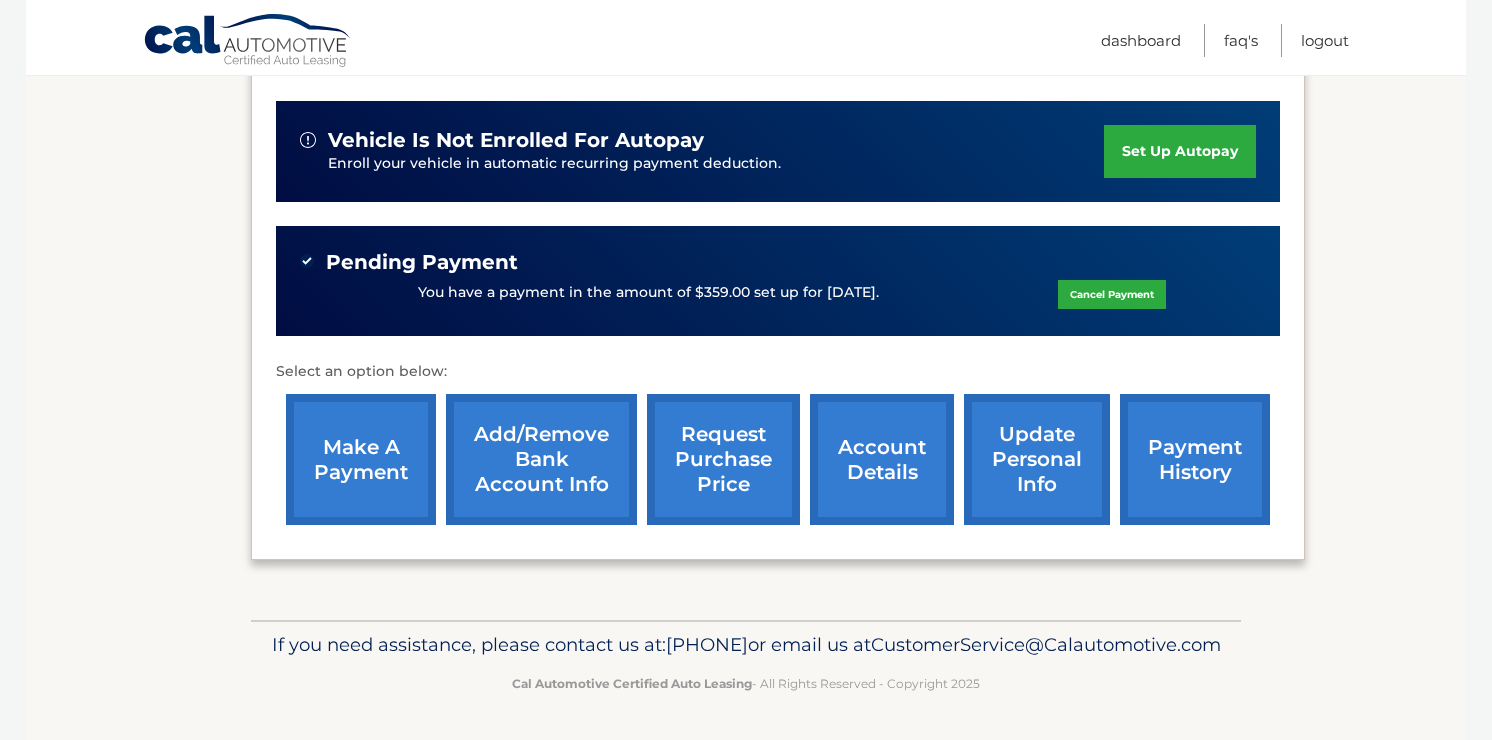 scroll, scrollTop: 483, scrollLeft: 0, axis: vertical 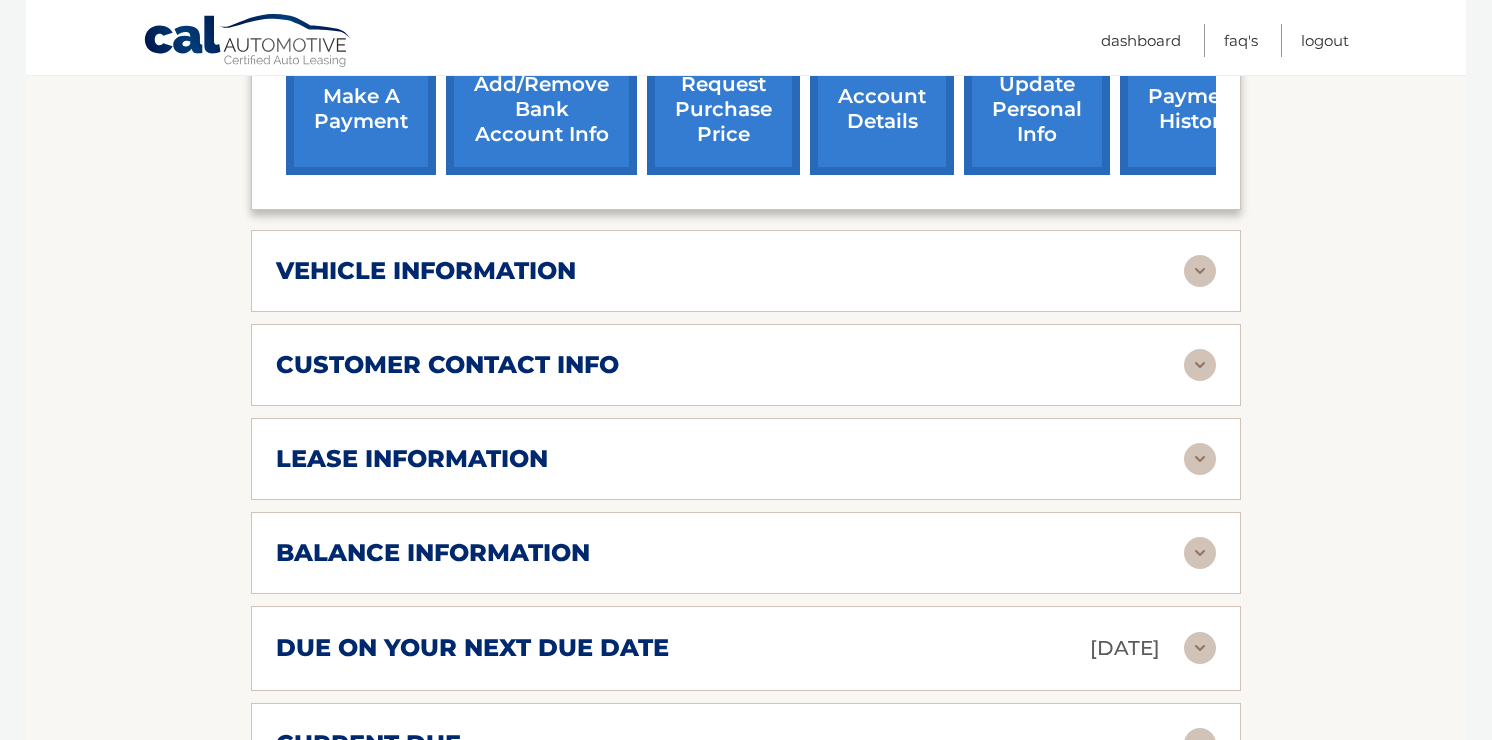 click on "vehicle information" at bounding box center [730, 271] 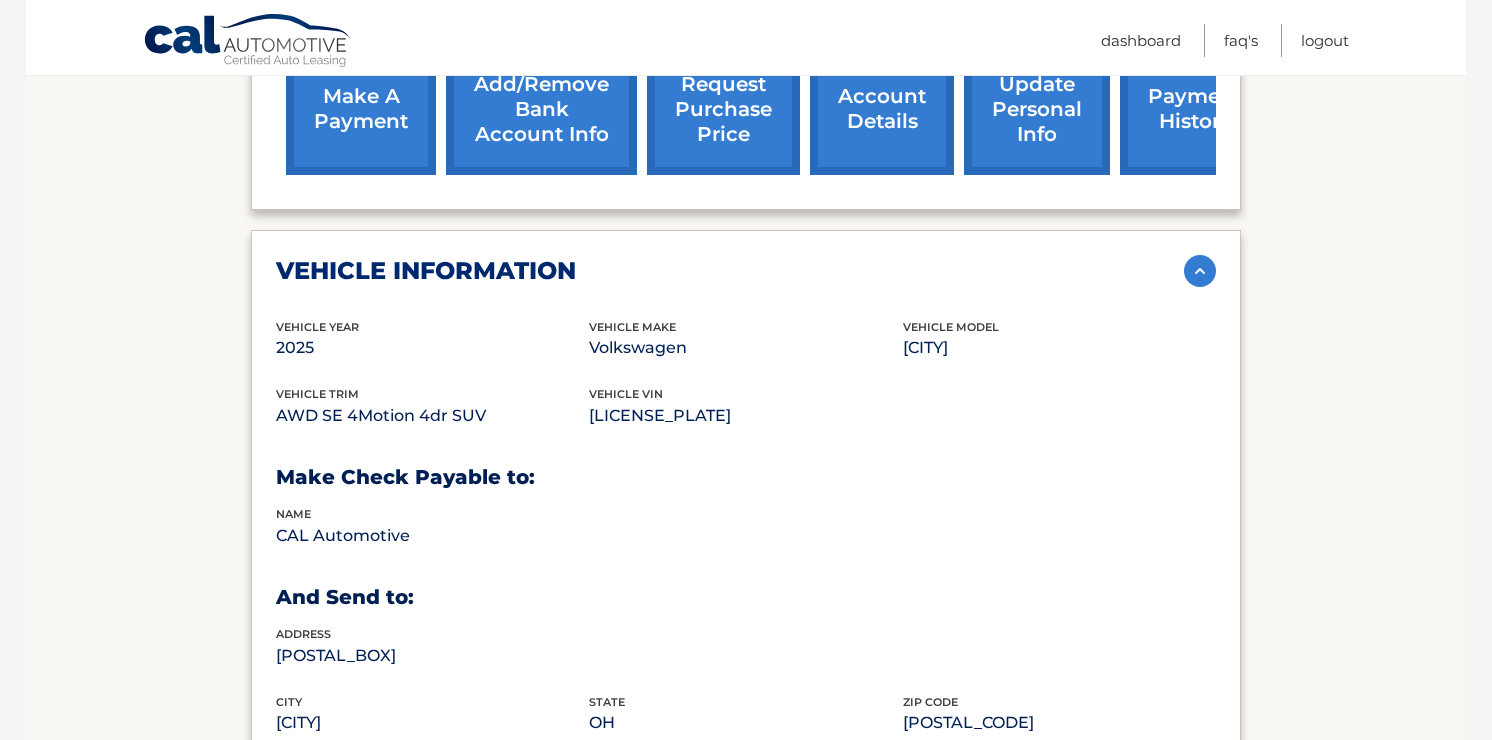 click on "vehicle information" at bounding box center (730, 271) 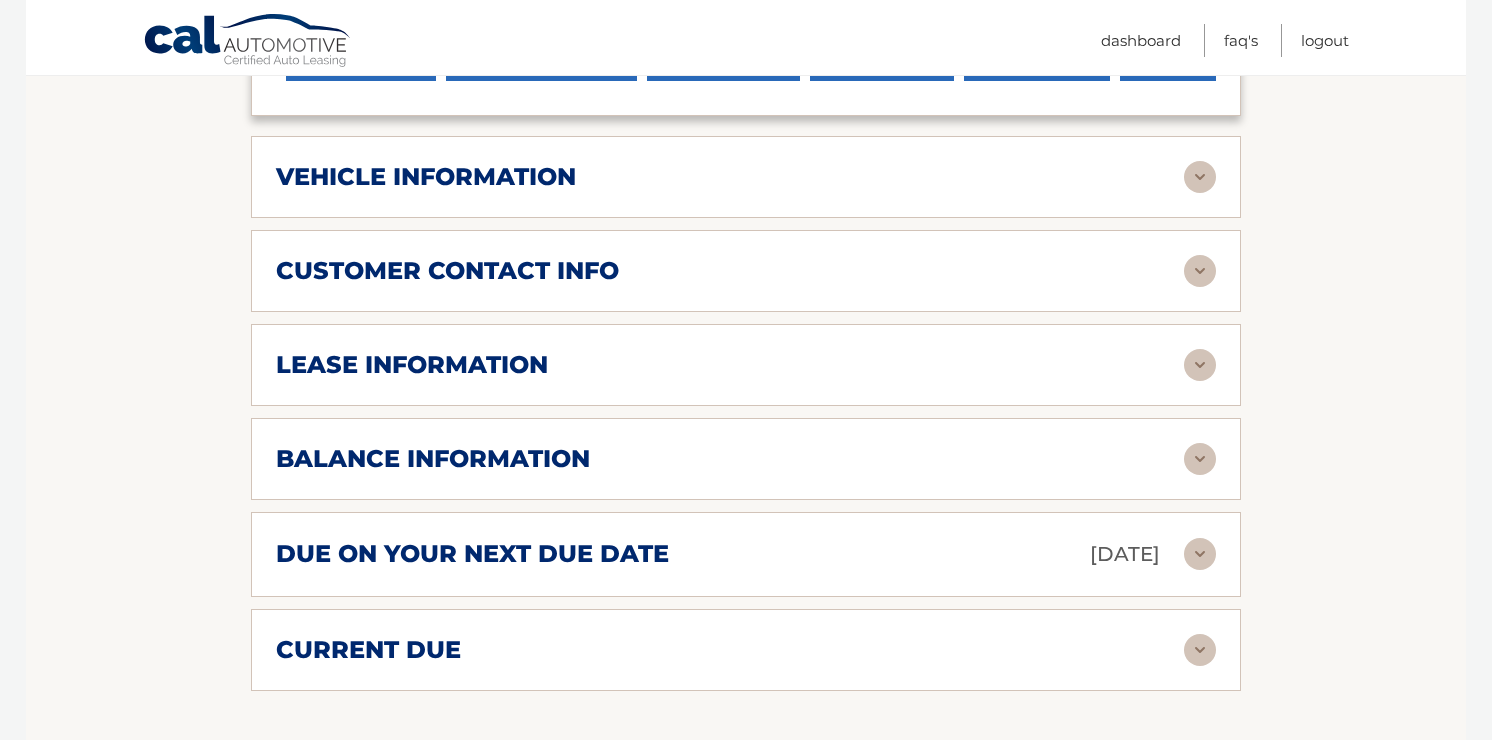scroll, scrollTop: 981, scrollLeft: 0, axis: vertical 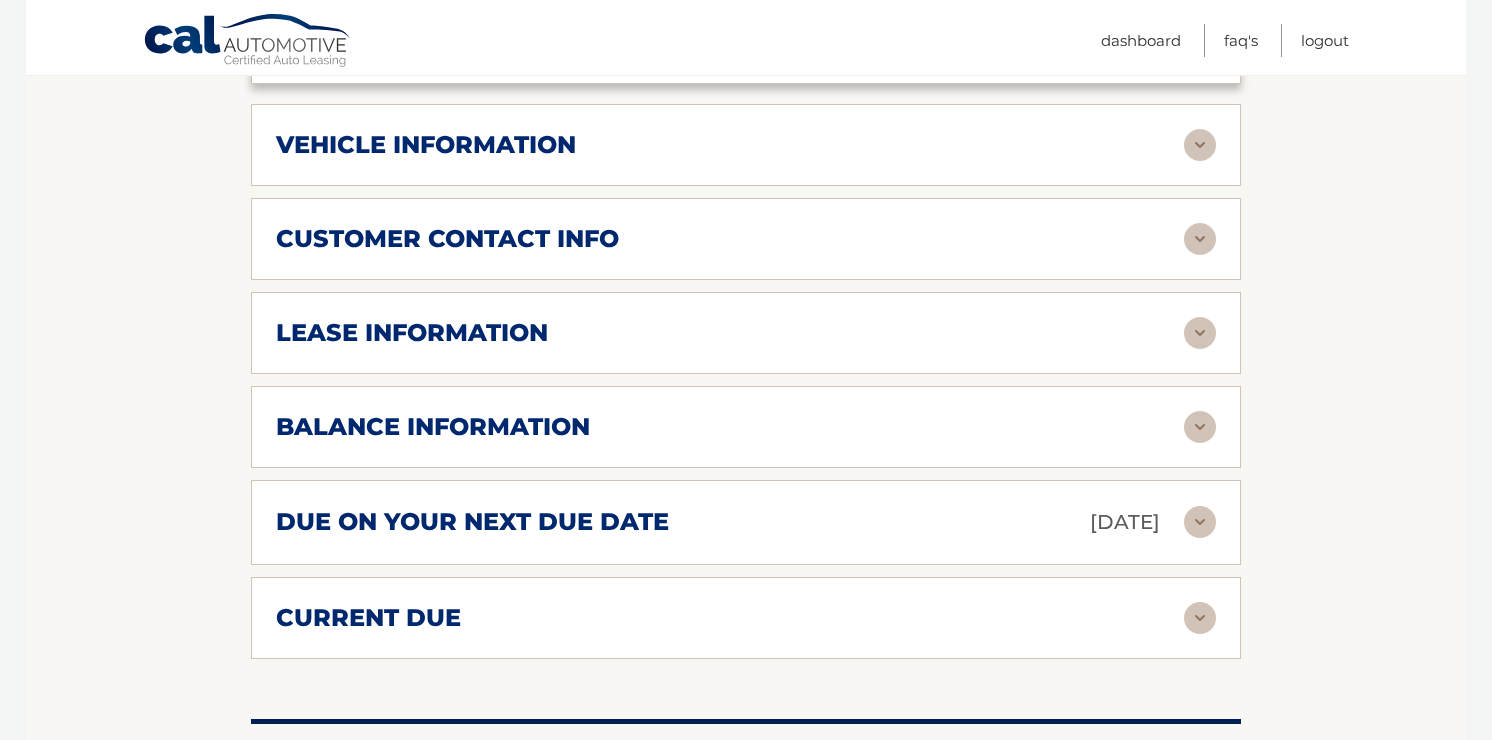 click on "due on your next due date
[DATE]" at bounding box center (730, 522) 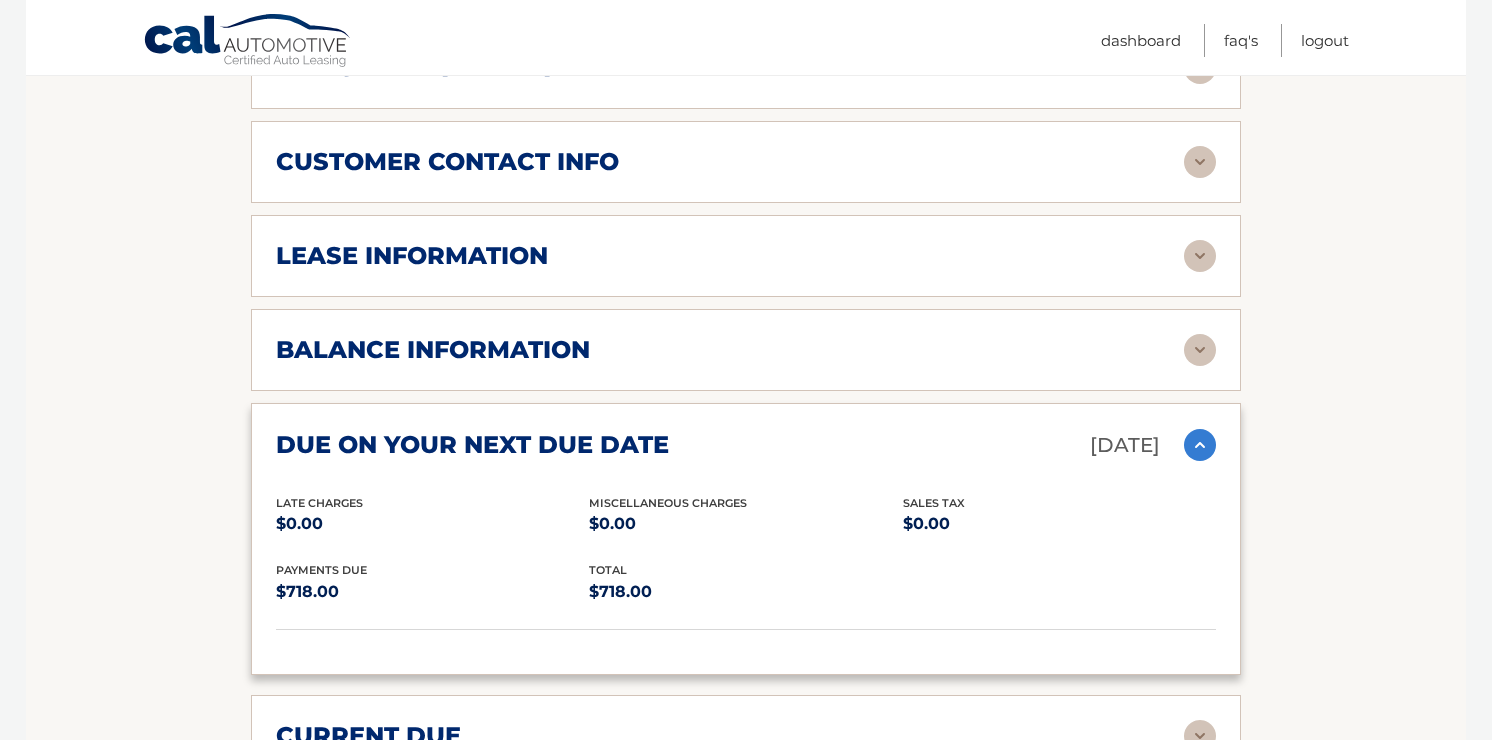 scroll, scrollTop: 1022, scrollLeft: 0, axis: vertical 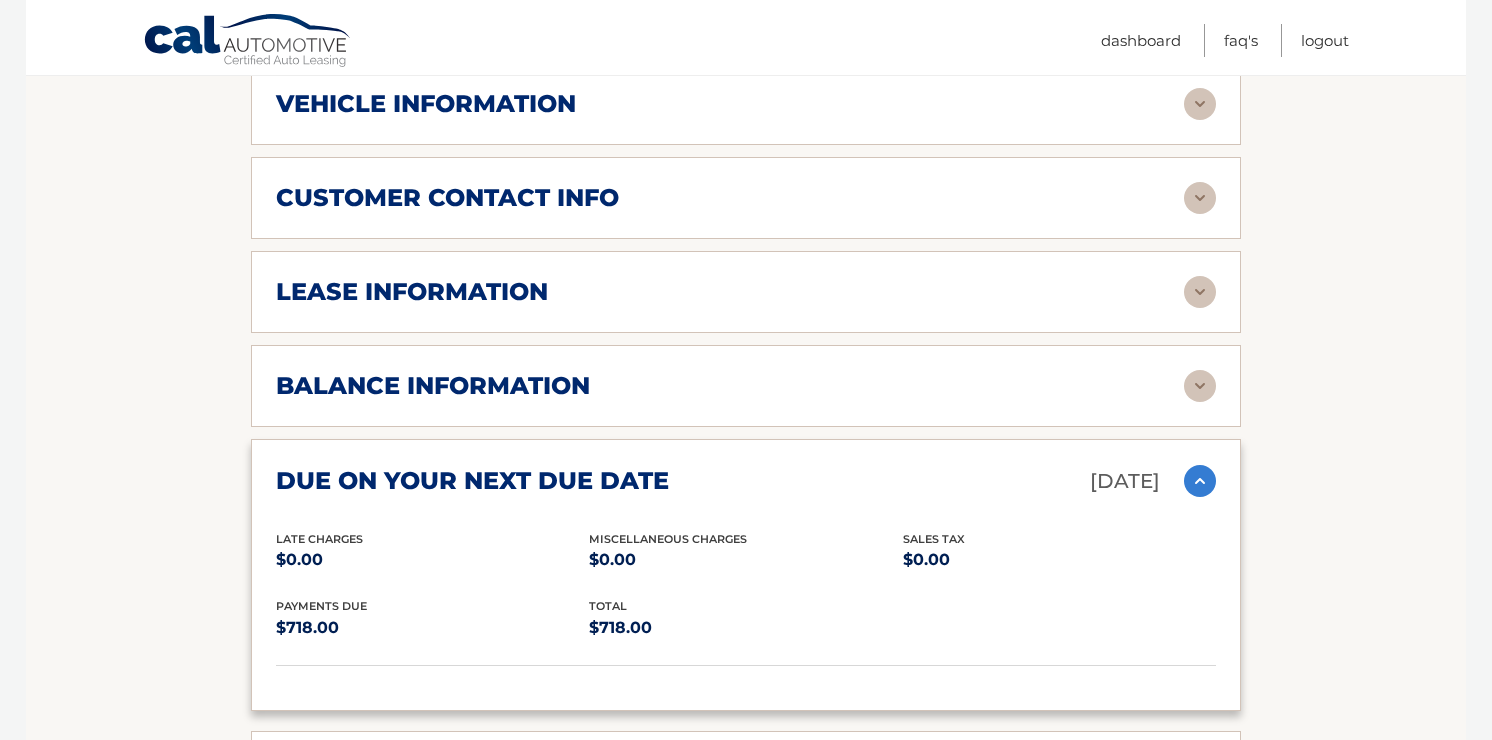 click on "due on your next due date
[DATE]
Late Charges
$0.00
Miscellaneous Charges
$0.00
Sales Tax
$0.00
Payments Due
$718.00
total
$718.00" at bounding box center [746, 575] 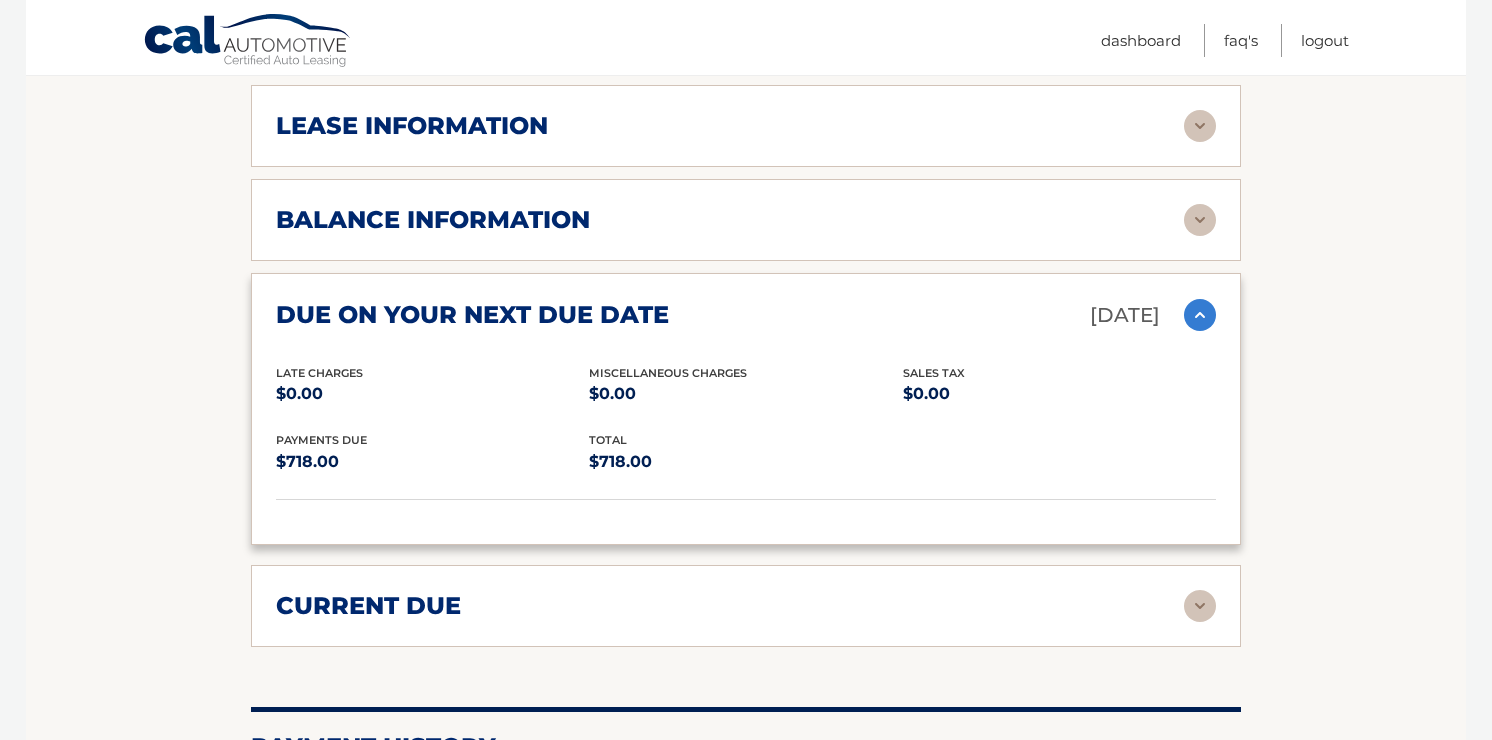 scroll, scrollTop: 1199, scrollLeft: 0, axis: vertical 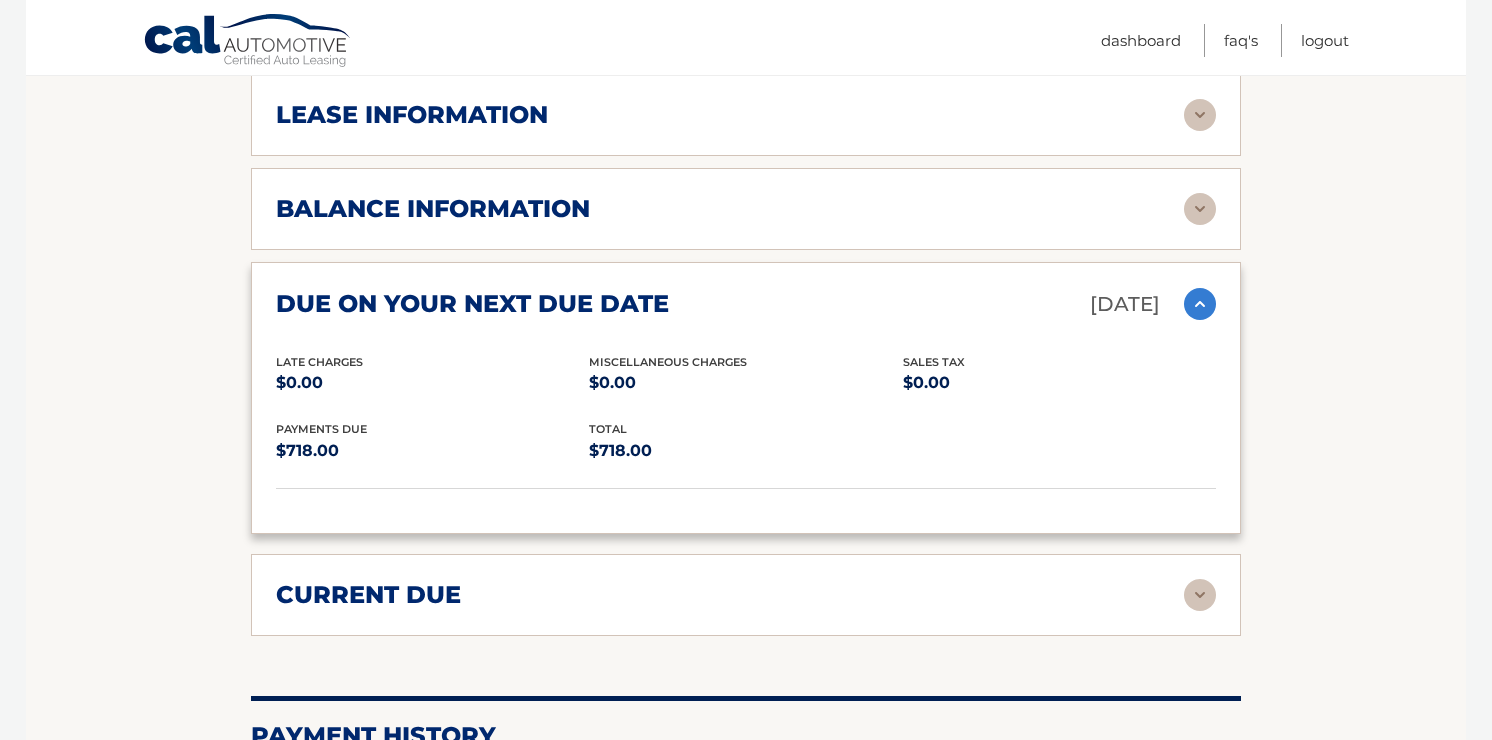 click at bounding box center [1200, 304] 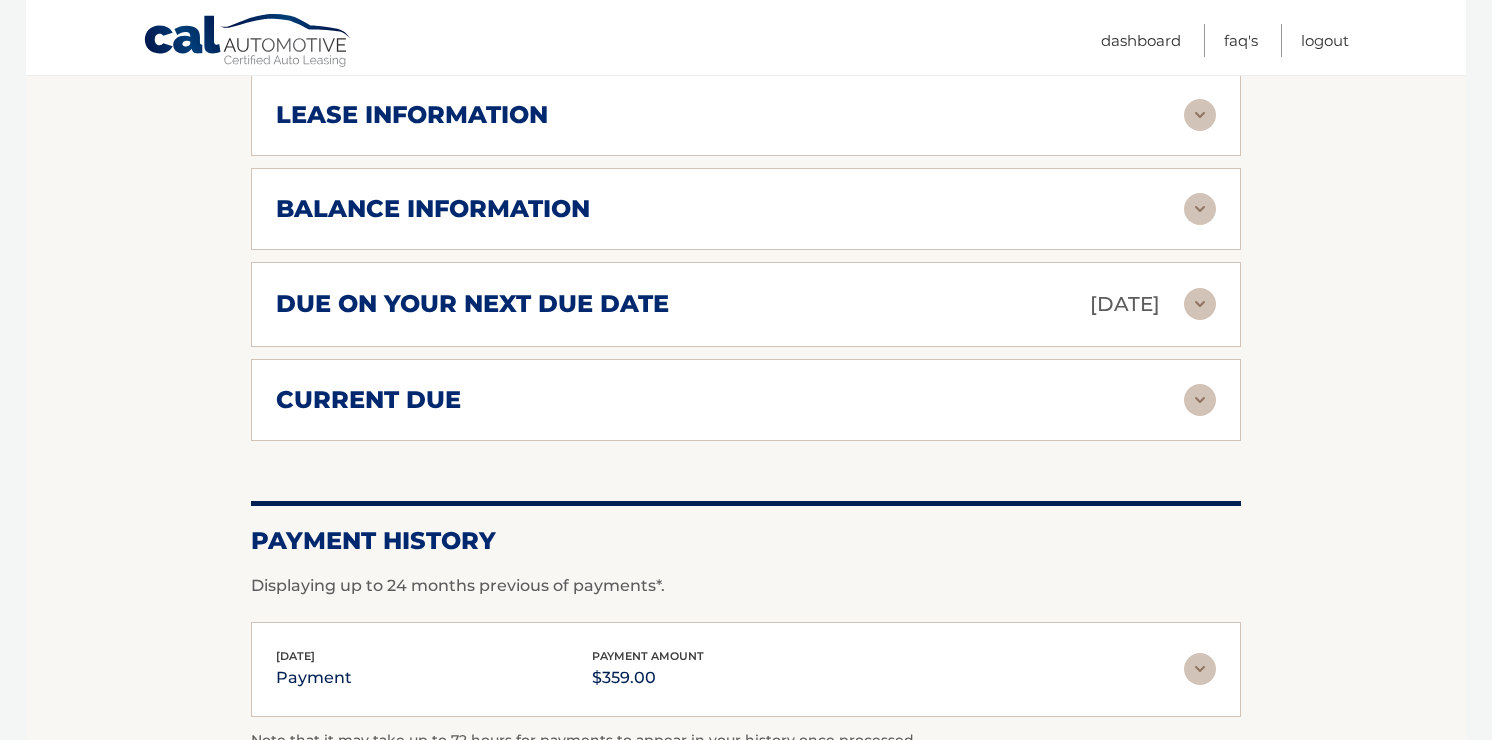 click at bounding box center [1200, 400] 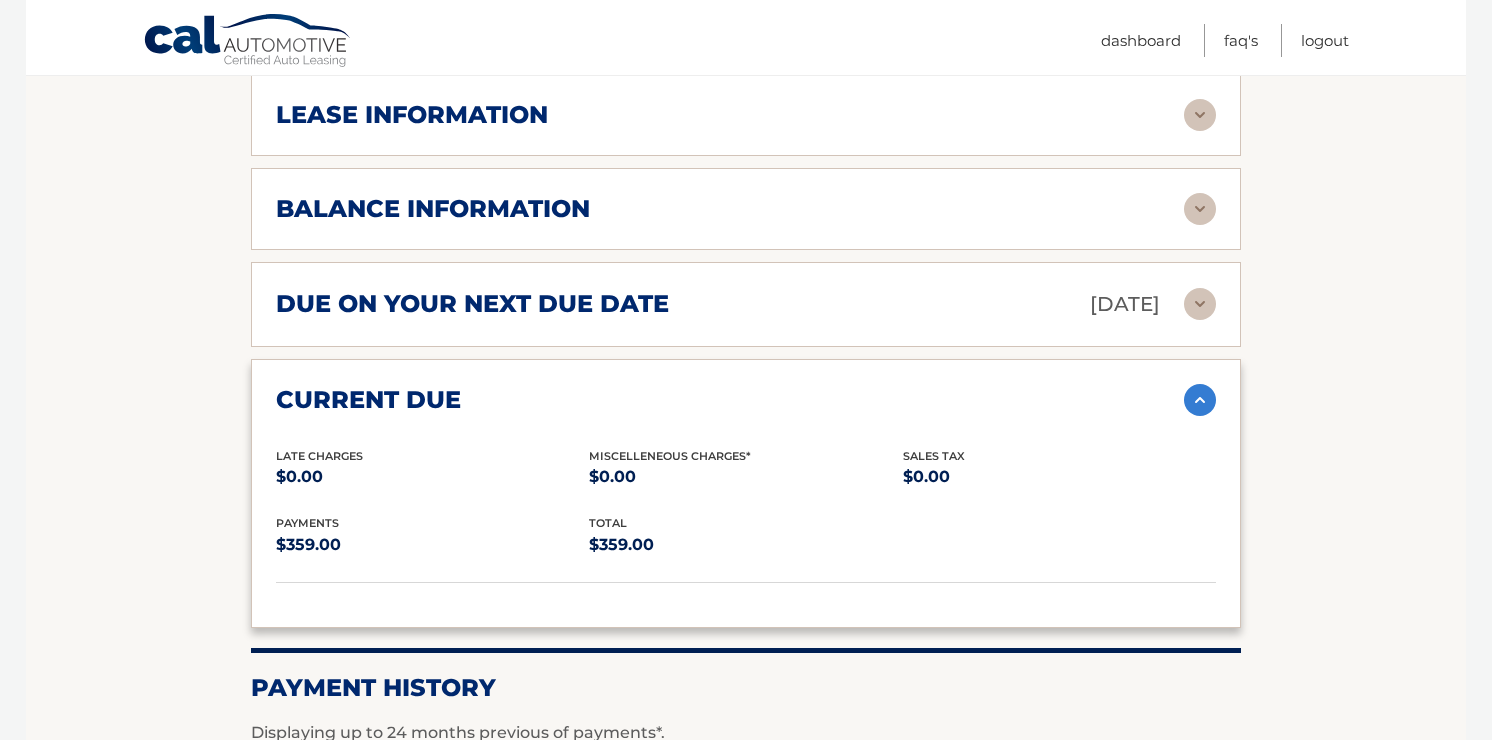 click at bounding box center (1200, 400) 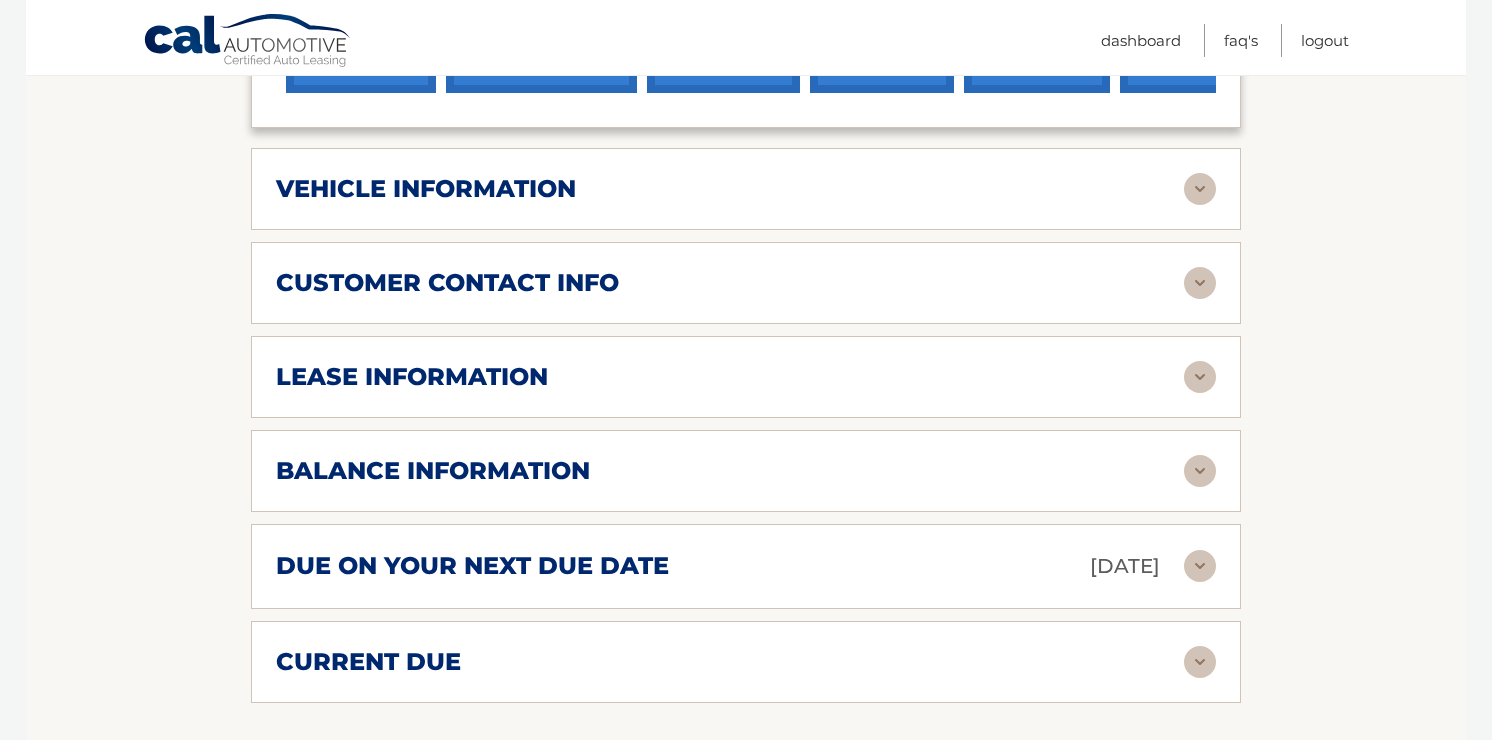 scroll, scrollTop: 919, scrollLeft: 0, axis: vertical 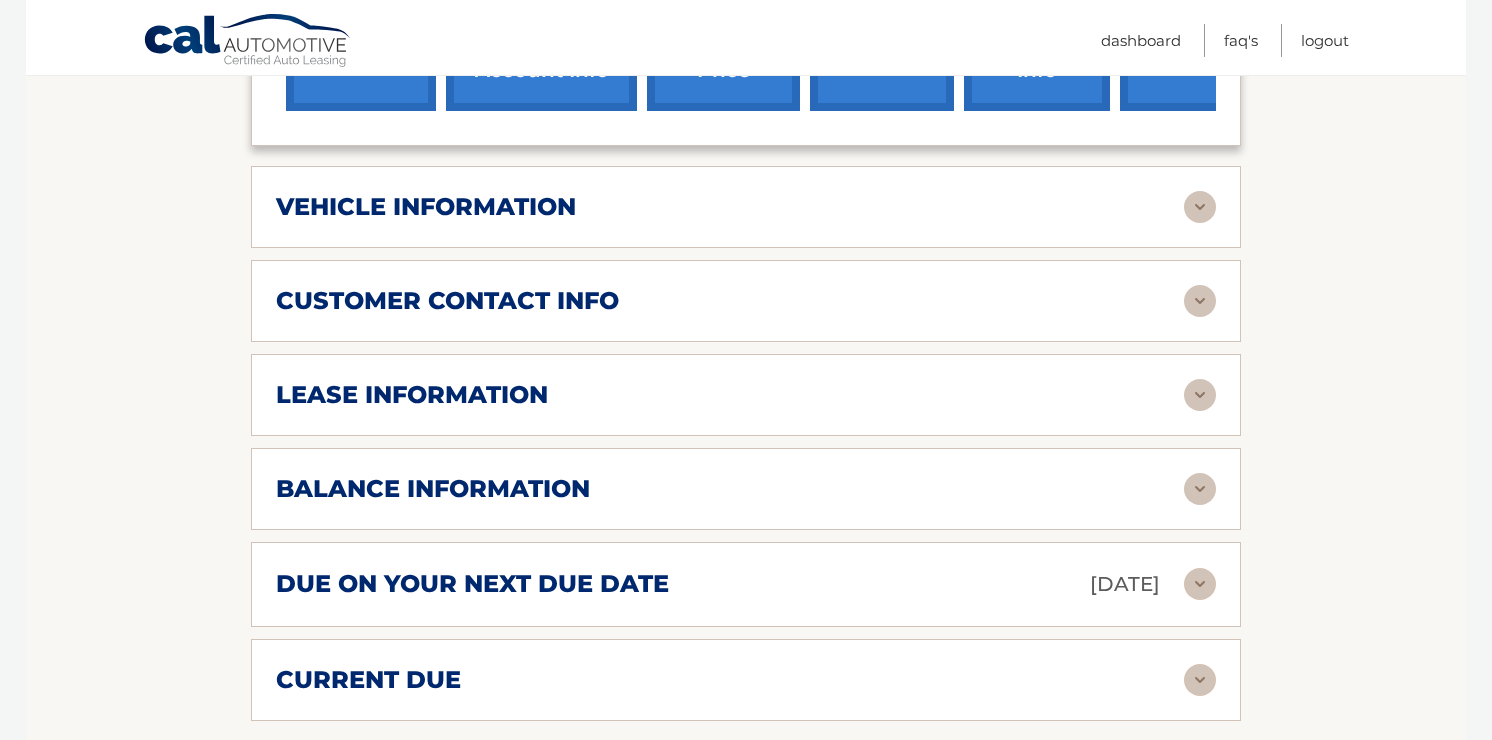 click at bounding box center [1200, 395] 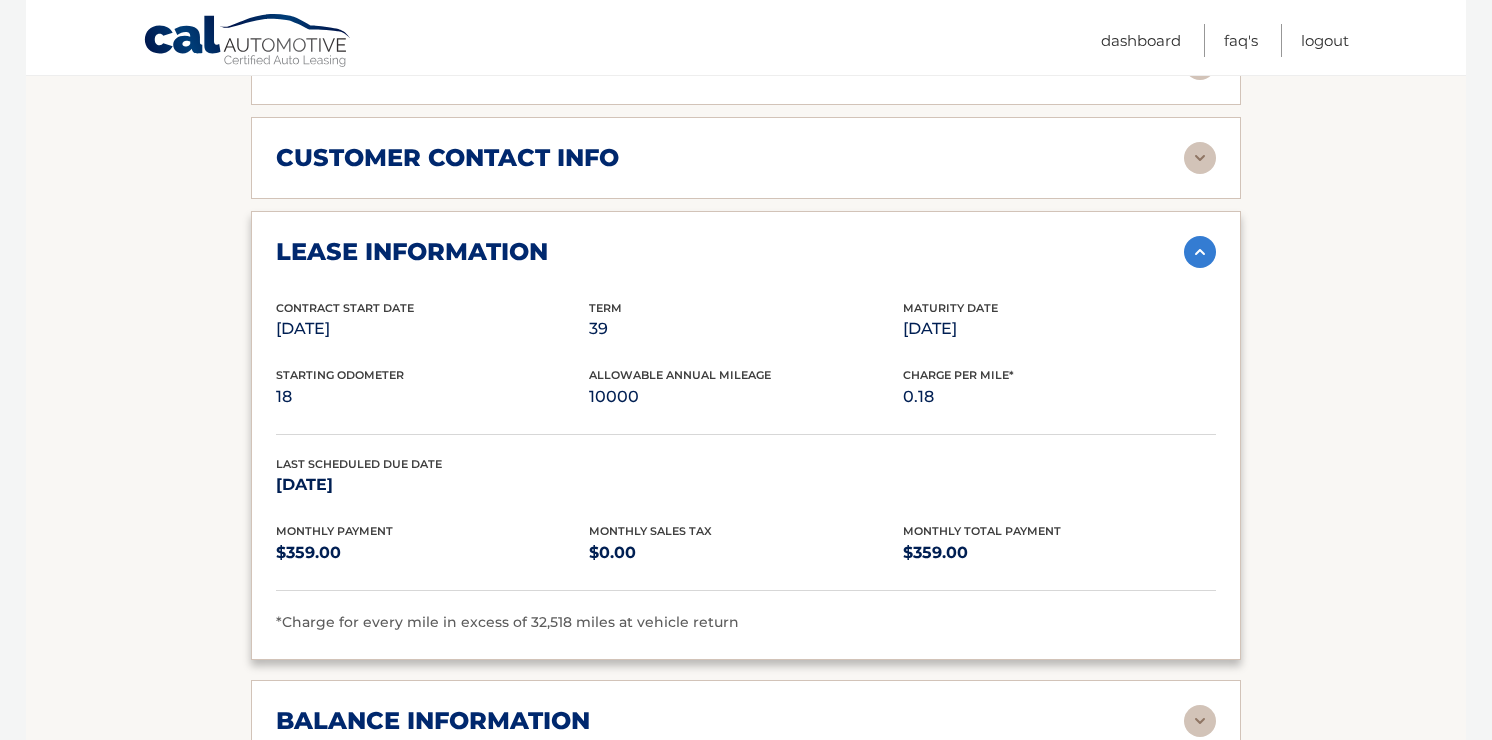 scroll, scrollTop: 1057, scrollLeft: 0, axis: vertical 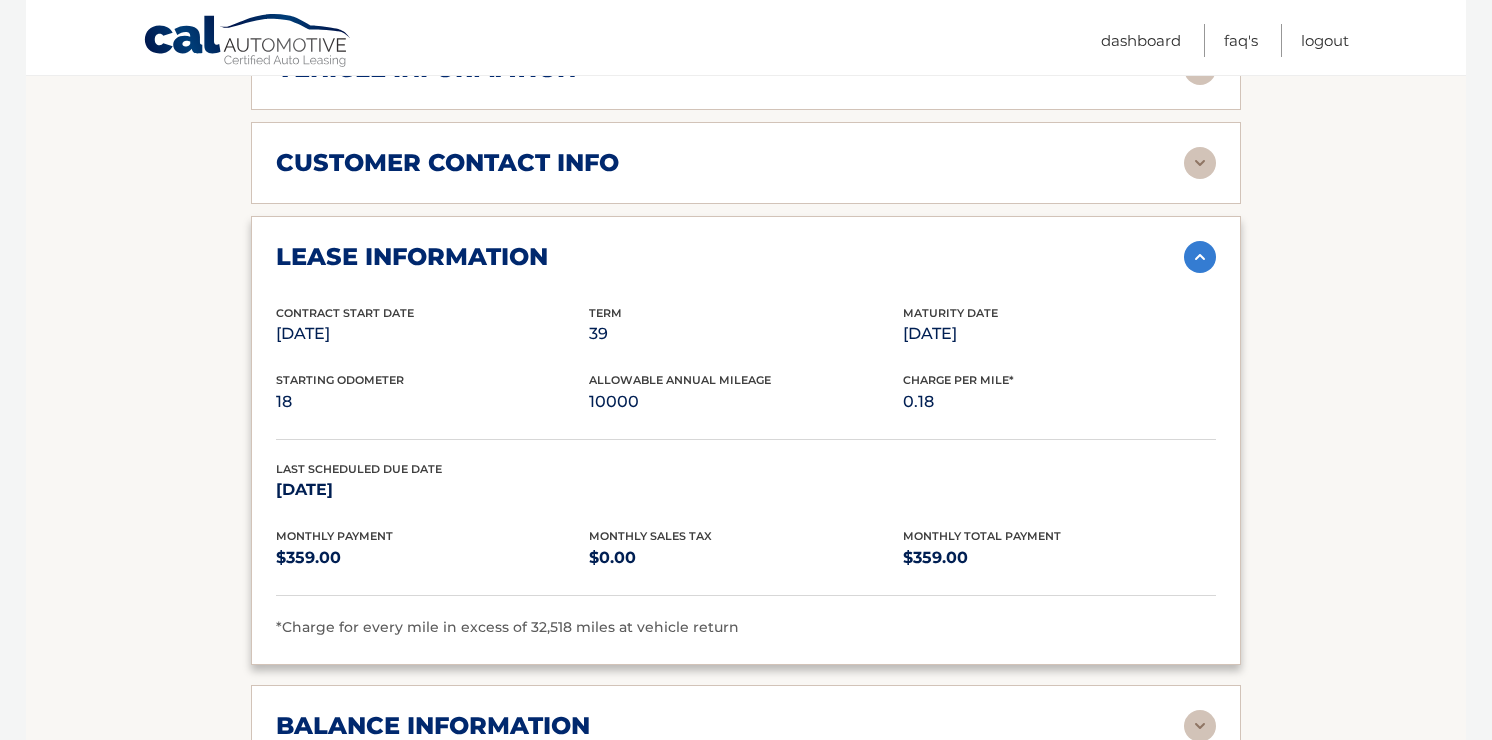 click at bounding box center (1200, 257) 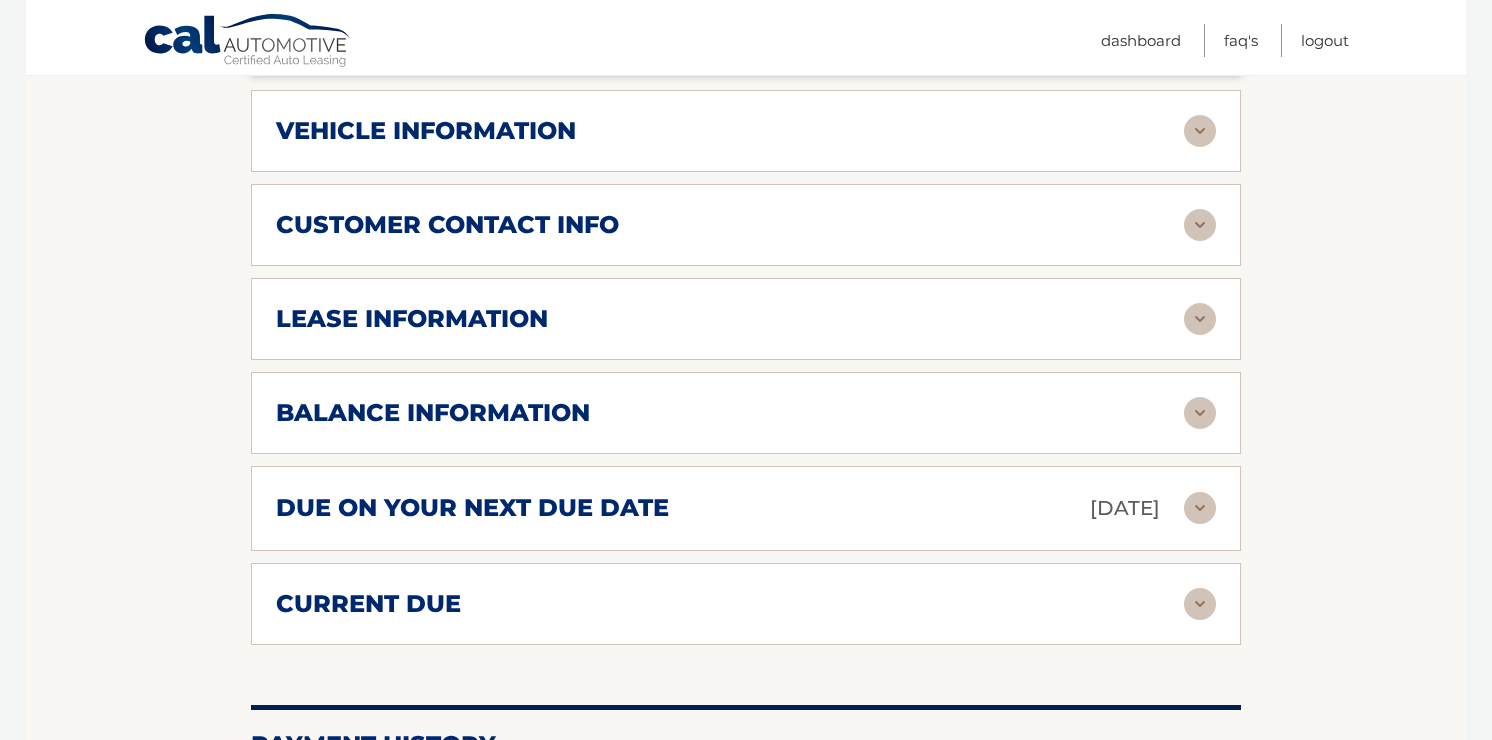 scroll, scrollTop: 996, scrollLeft: 0, axis: vertical 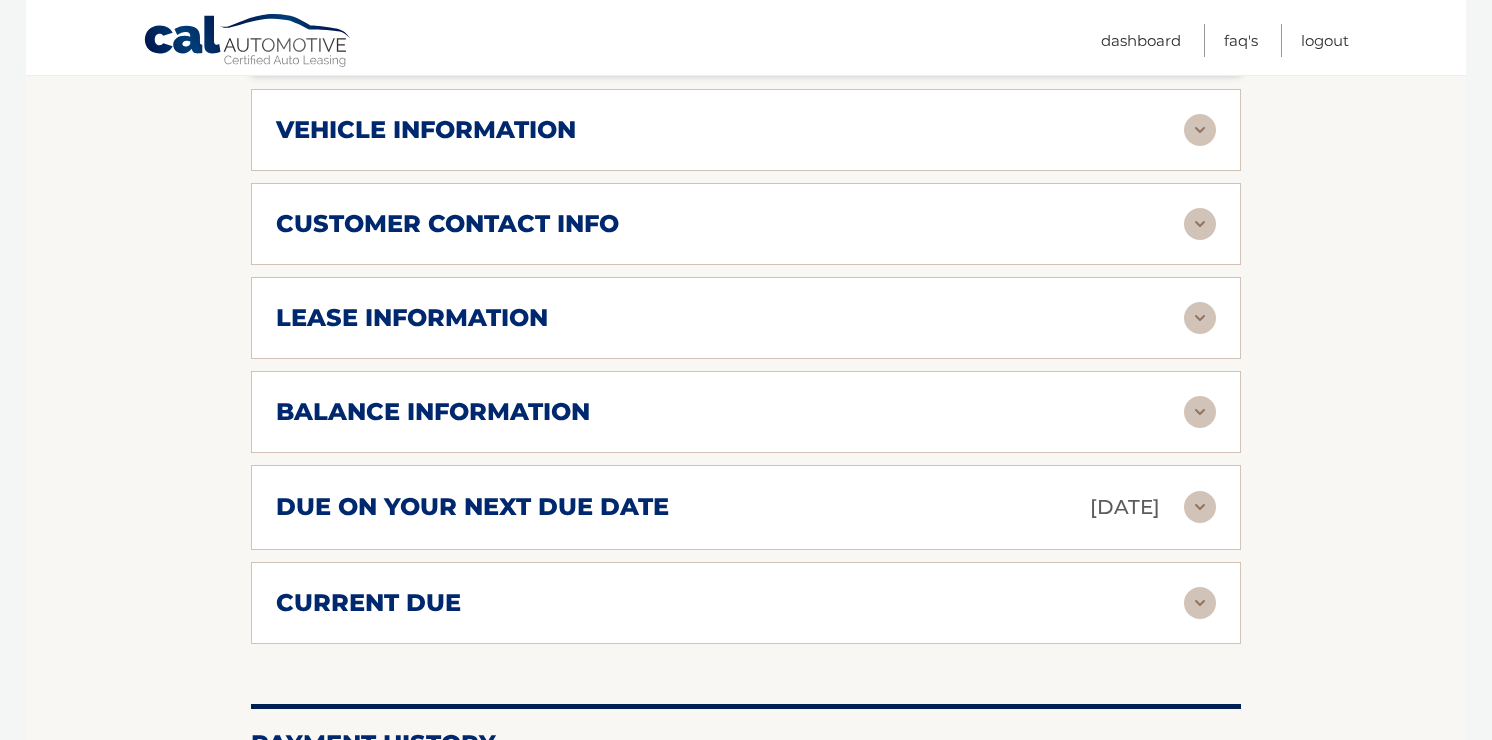 click at bounding box center (1200, 130) 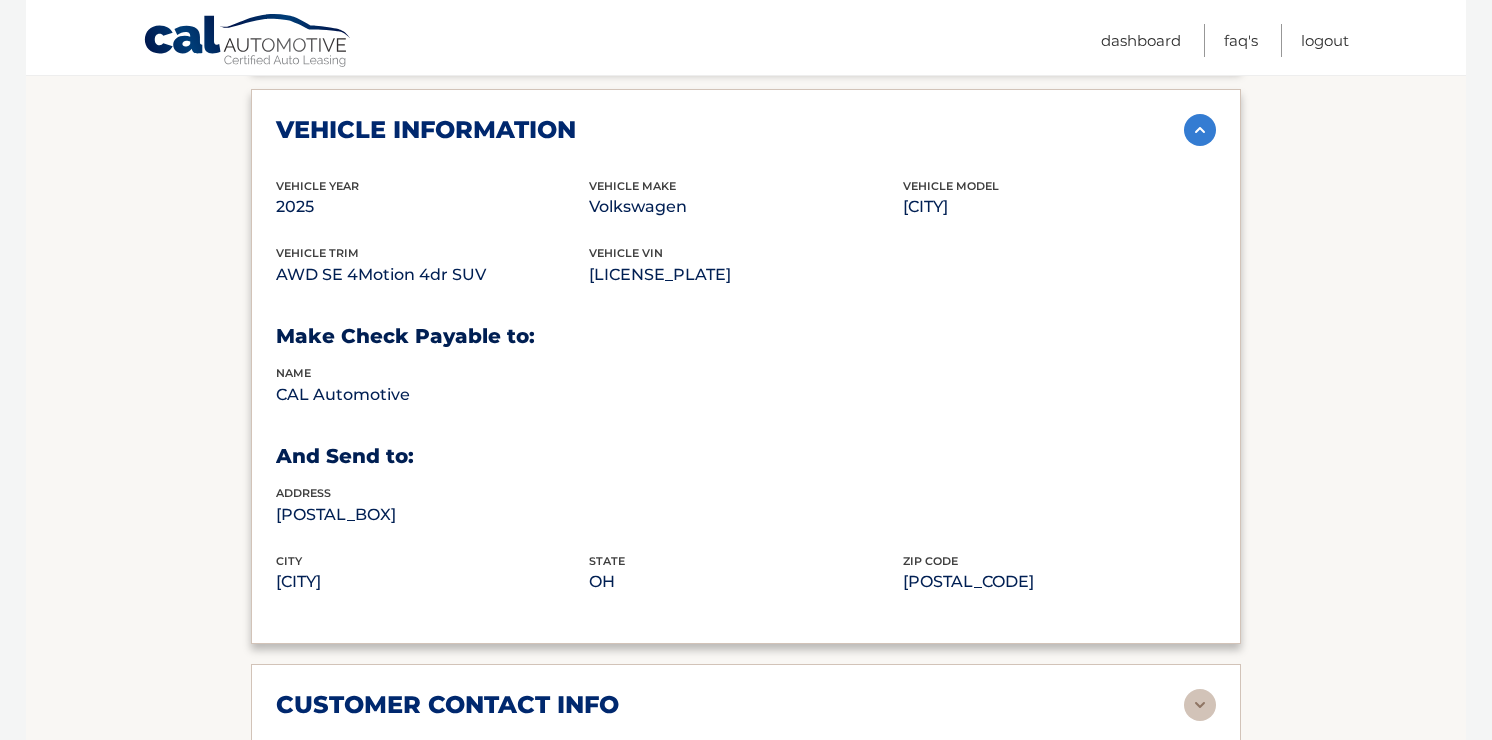 click at bounding box center [1200, 130] 